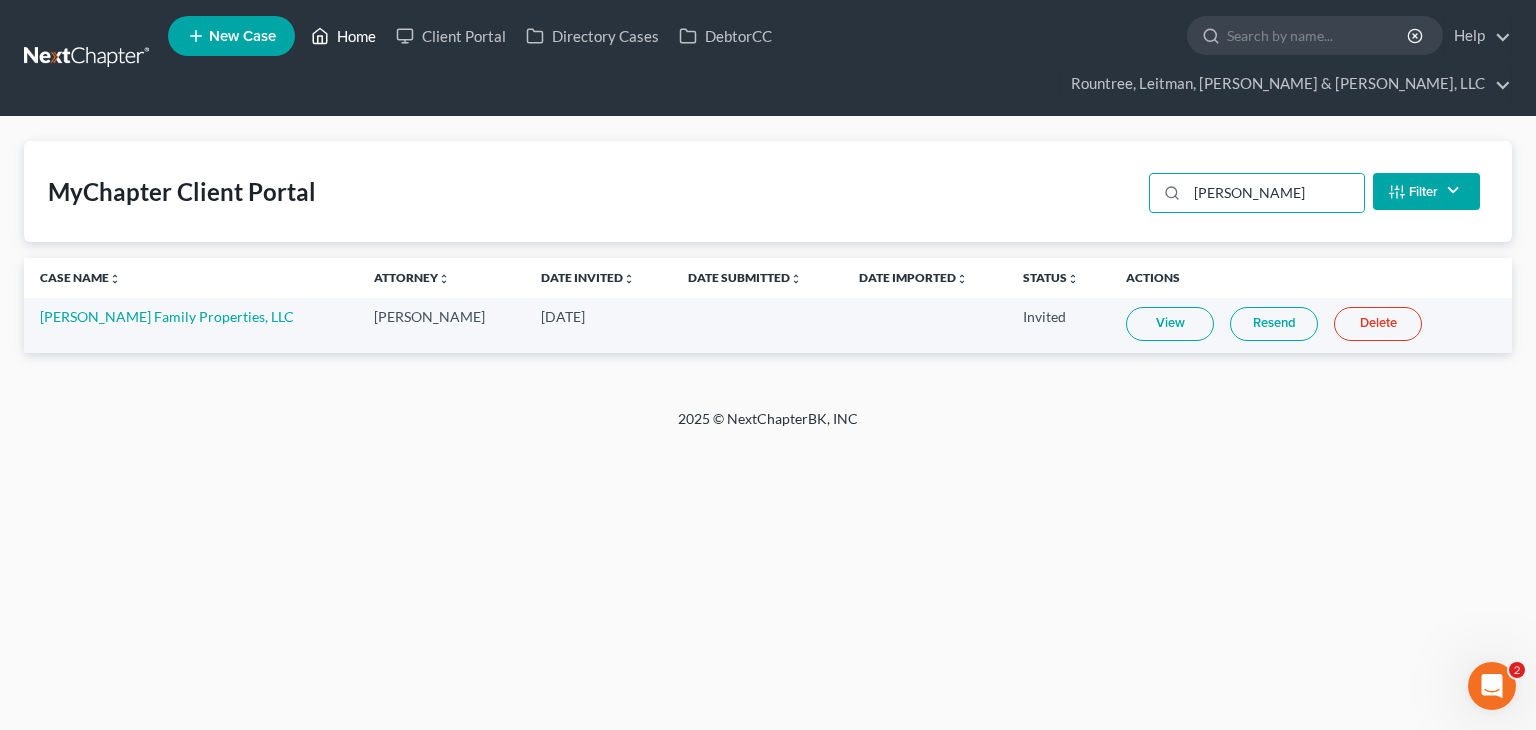 scroll, scrollTop: 0, scrollLeft: 0, axis: both 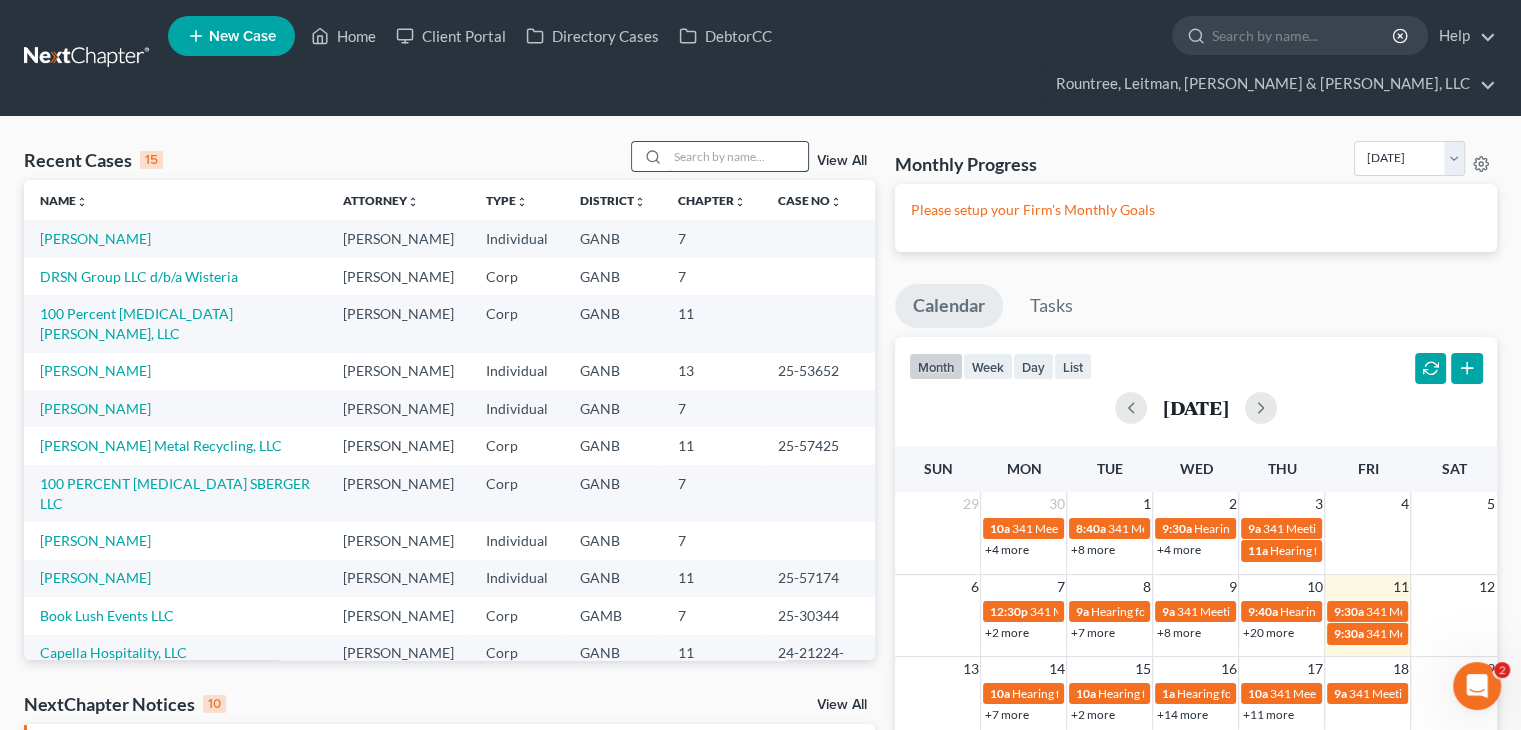 click at bounding box center [738, 156] 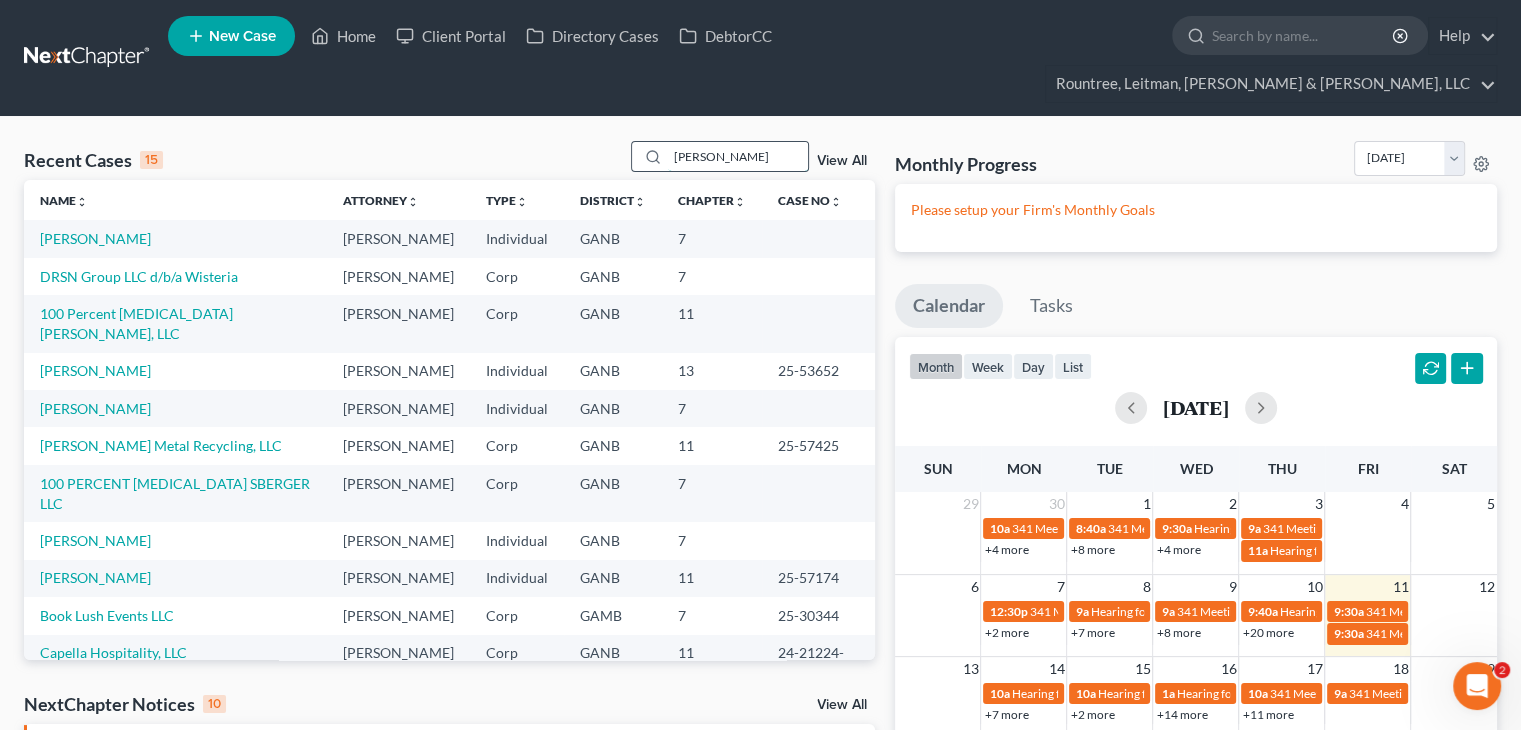 type on "pedroza" 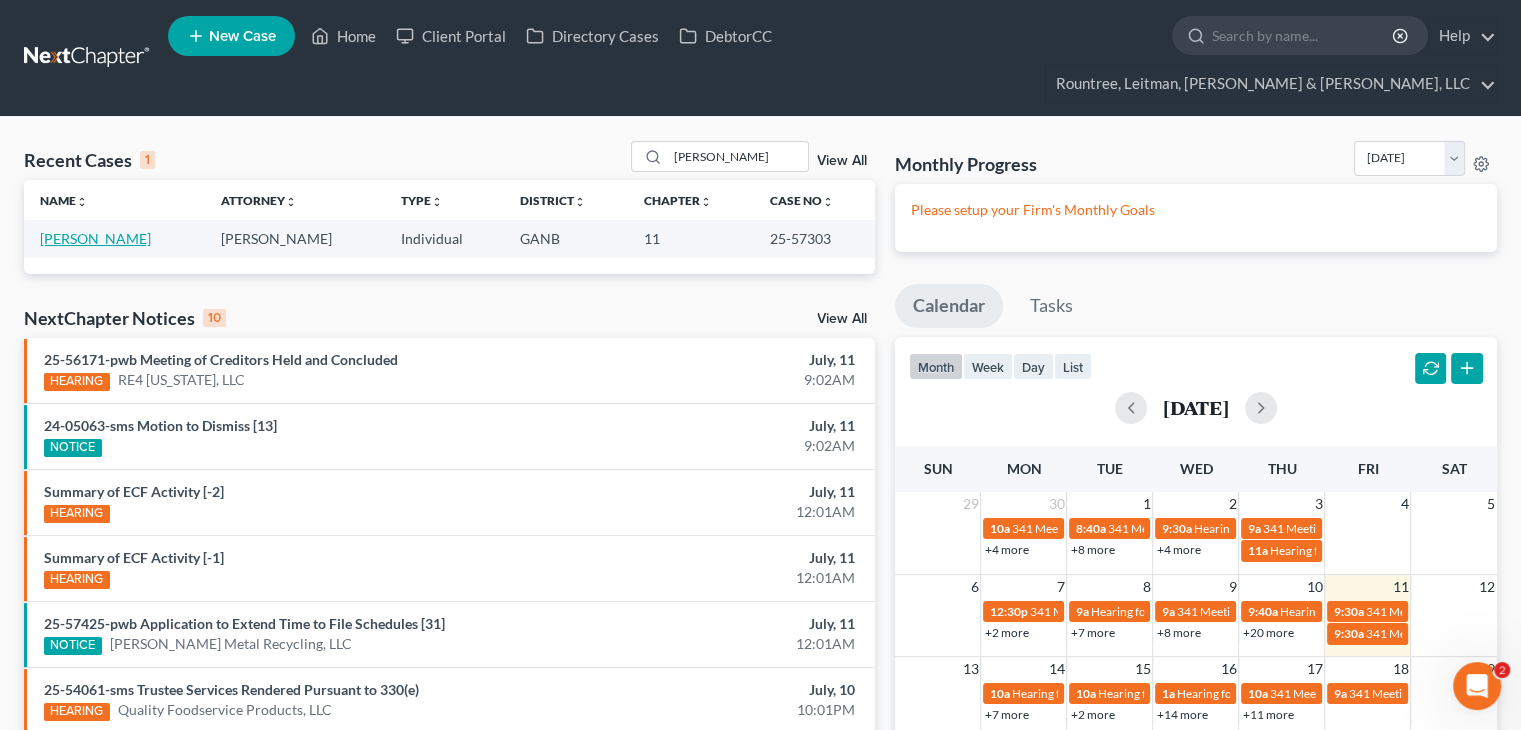 click on "[PERSON_NAME]" at bounding box center (95, 238) 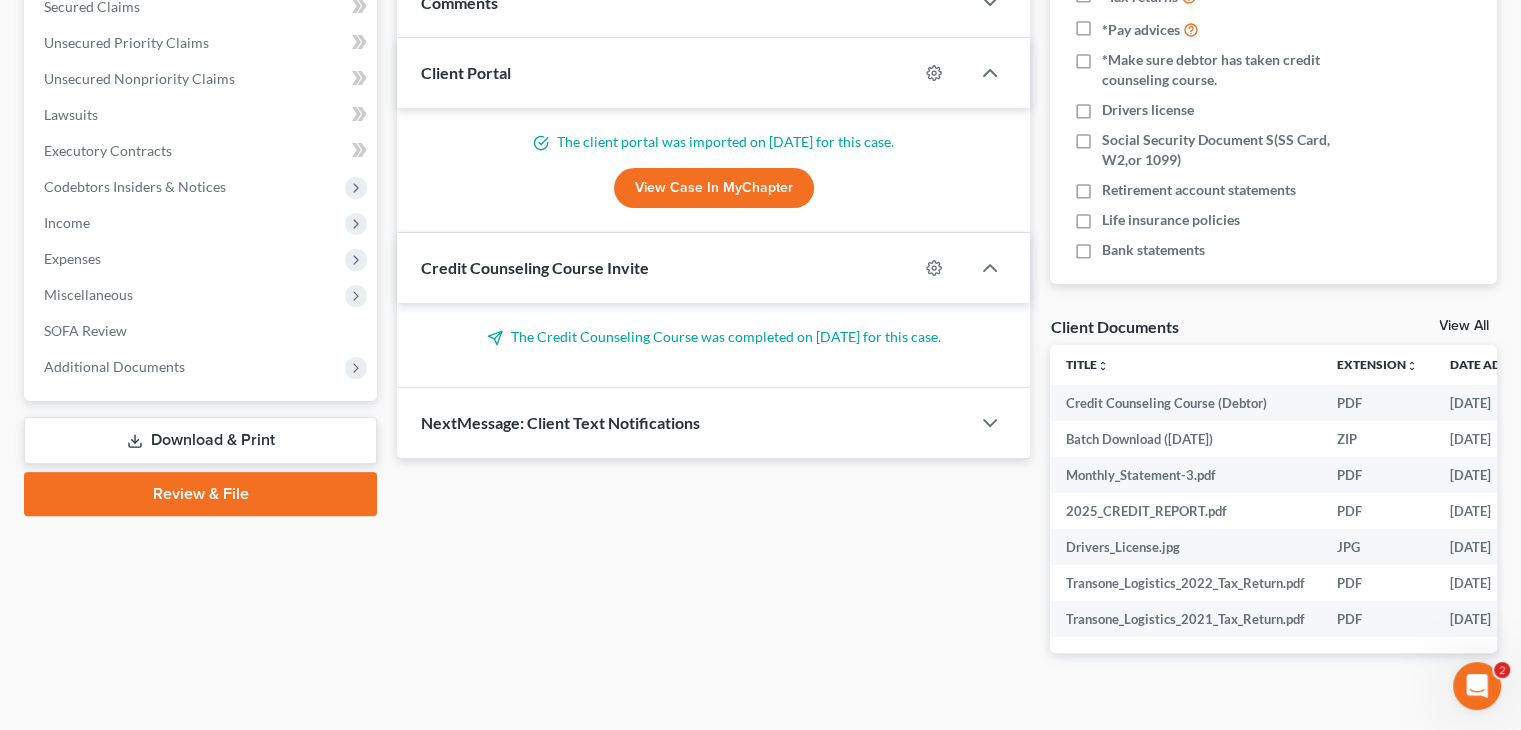 scroll, scrollTop: 484, scrollLeft: 0, axis: vertical 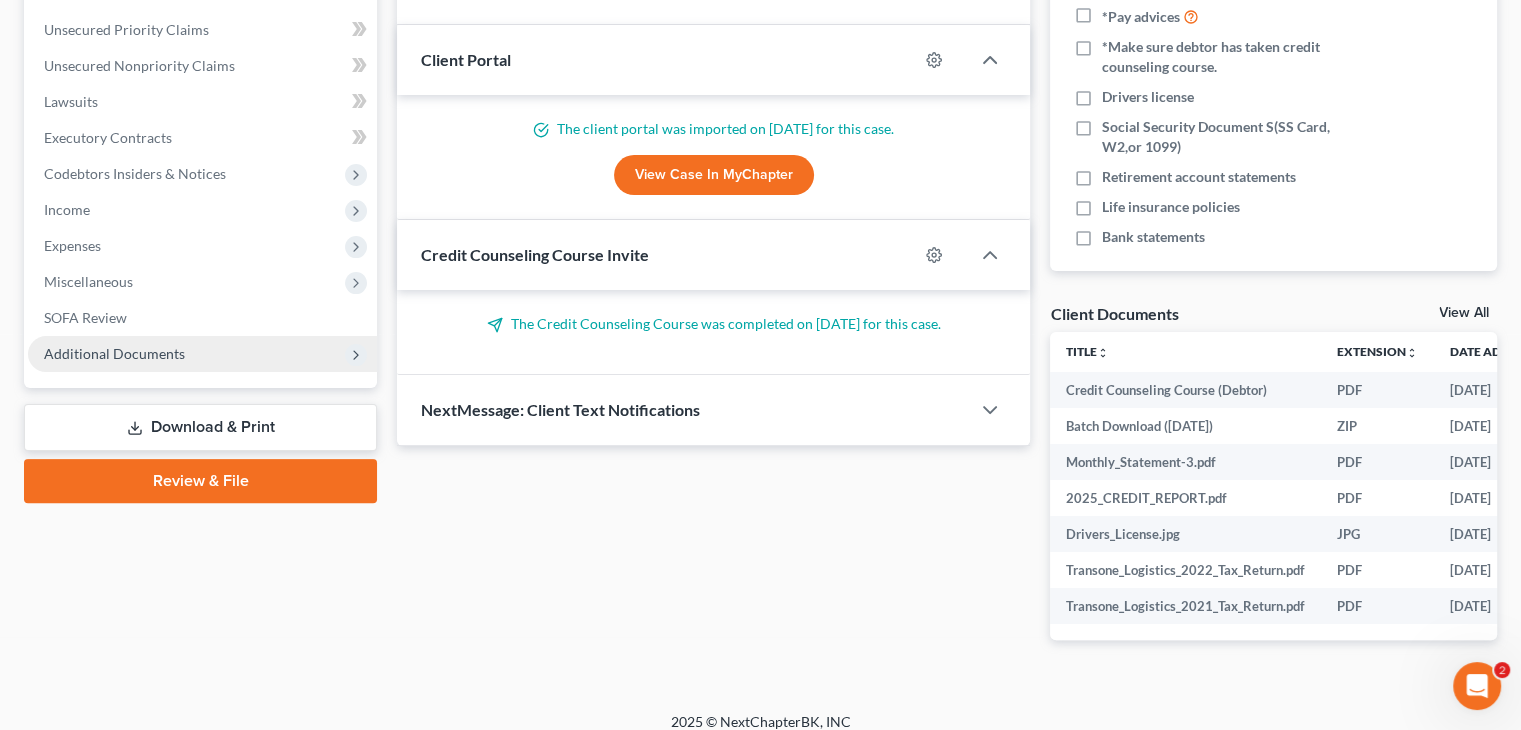 click on "Additional Documents" at bounding box center (114, 353) 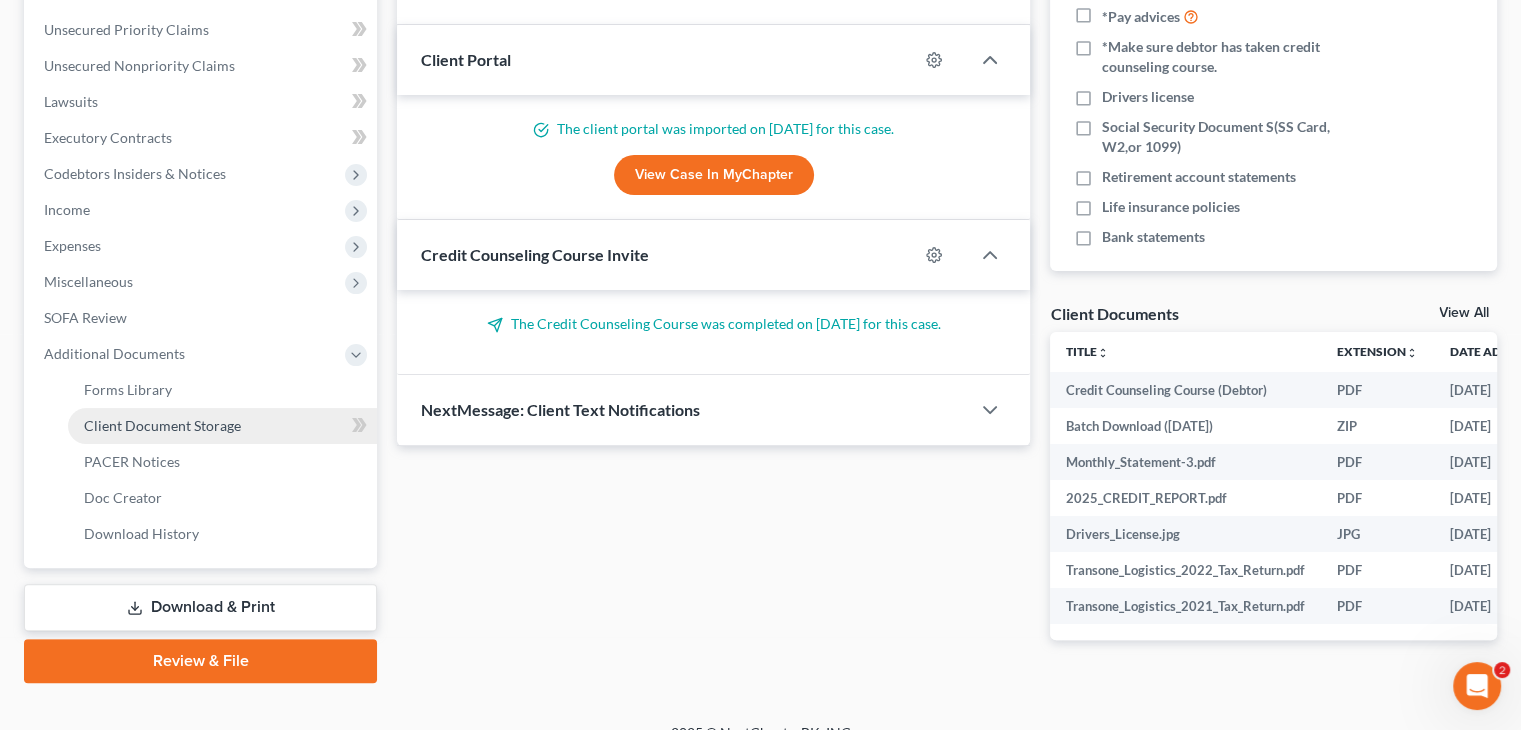 click on "Client Document Storage" at bounding box center [162, 425] 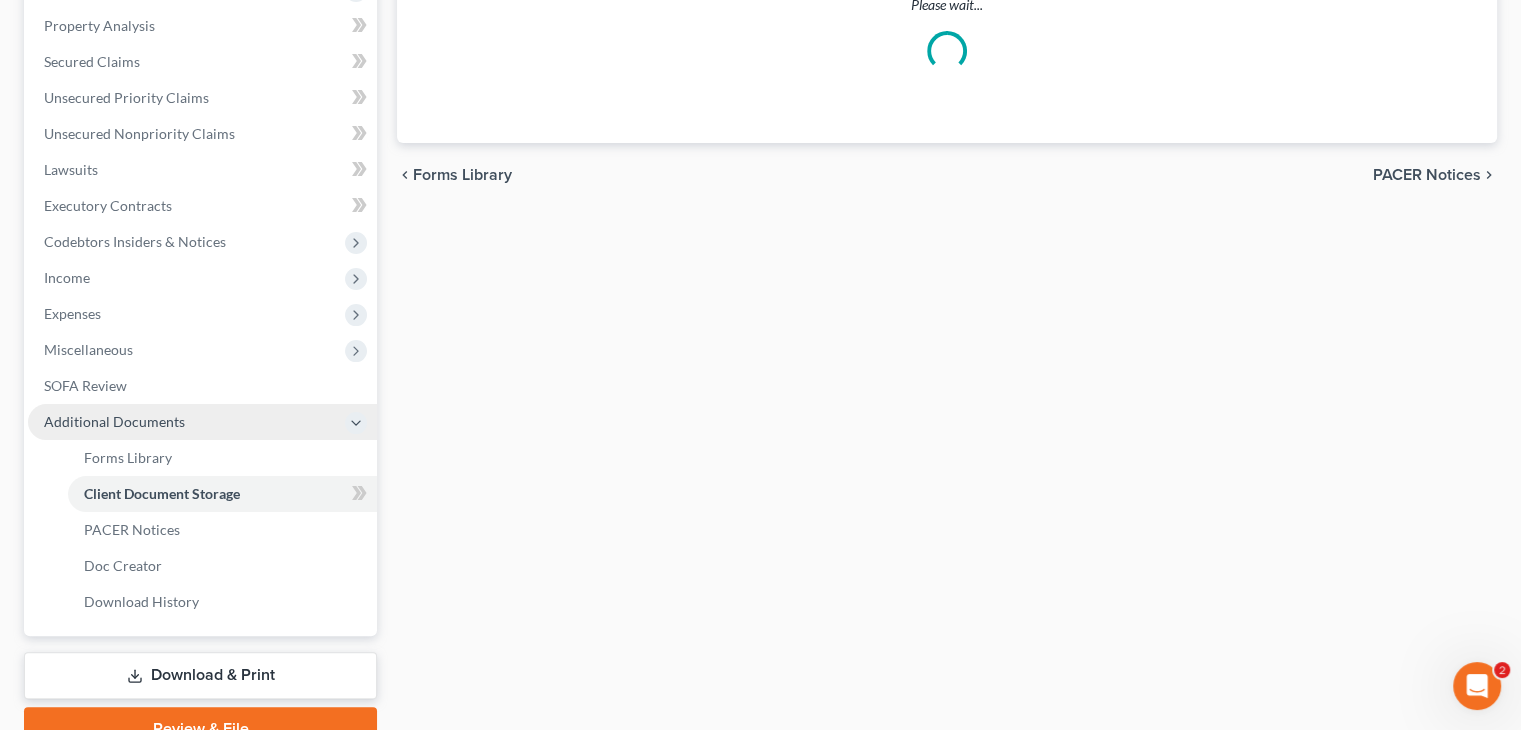 select on "5" 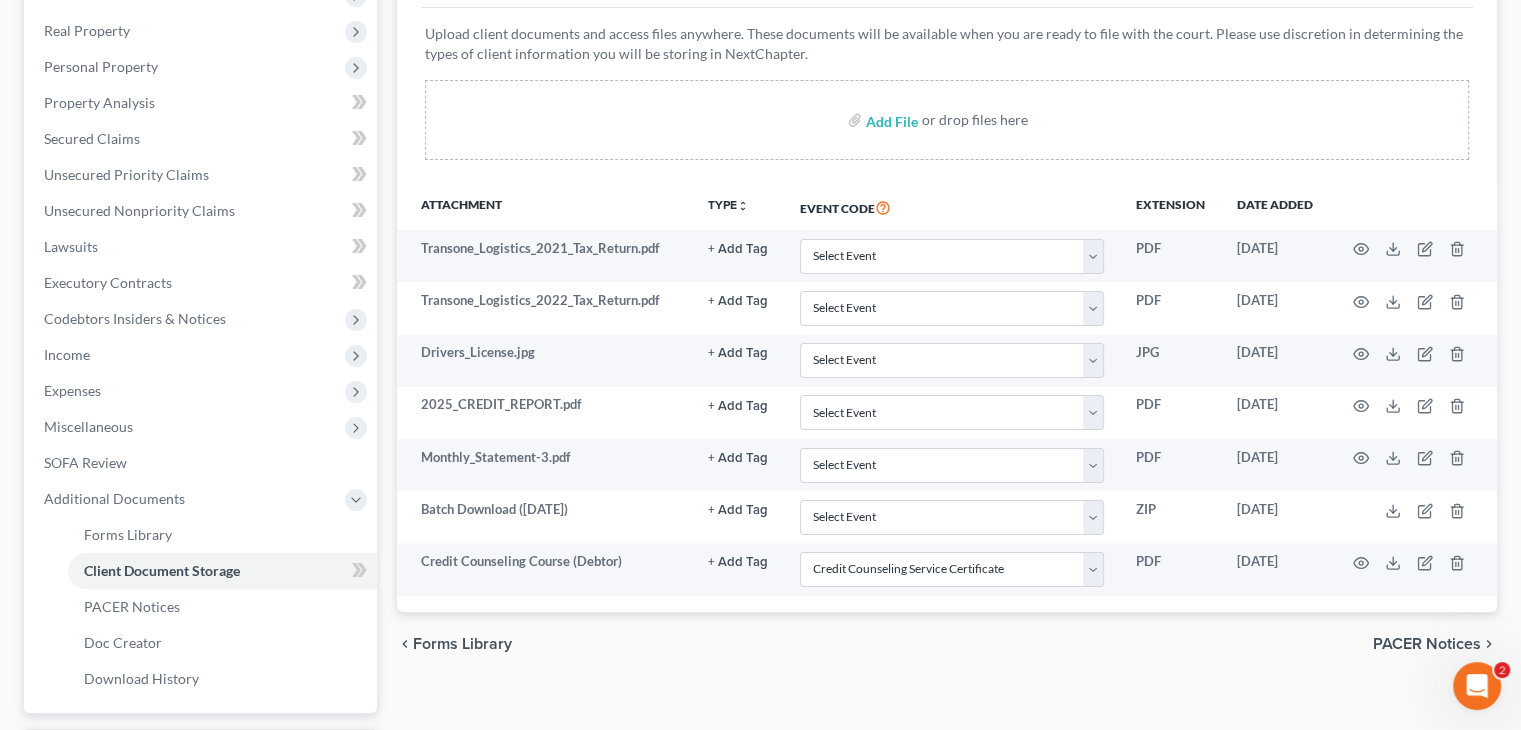 scroll, scrollTop: 400, scrollLeft: 0, axis: vertical 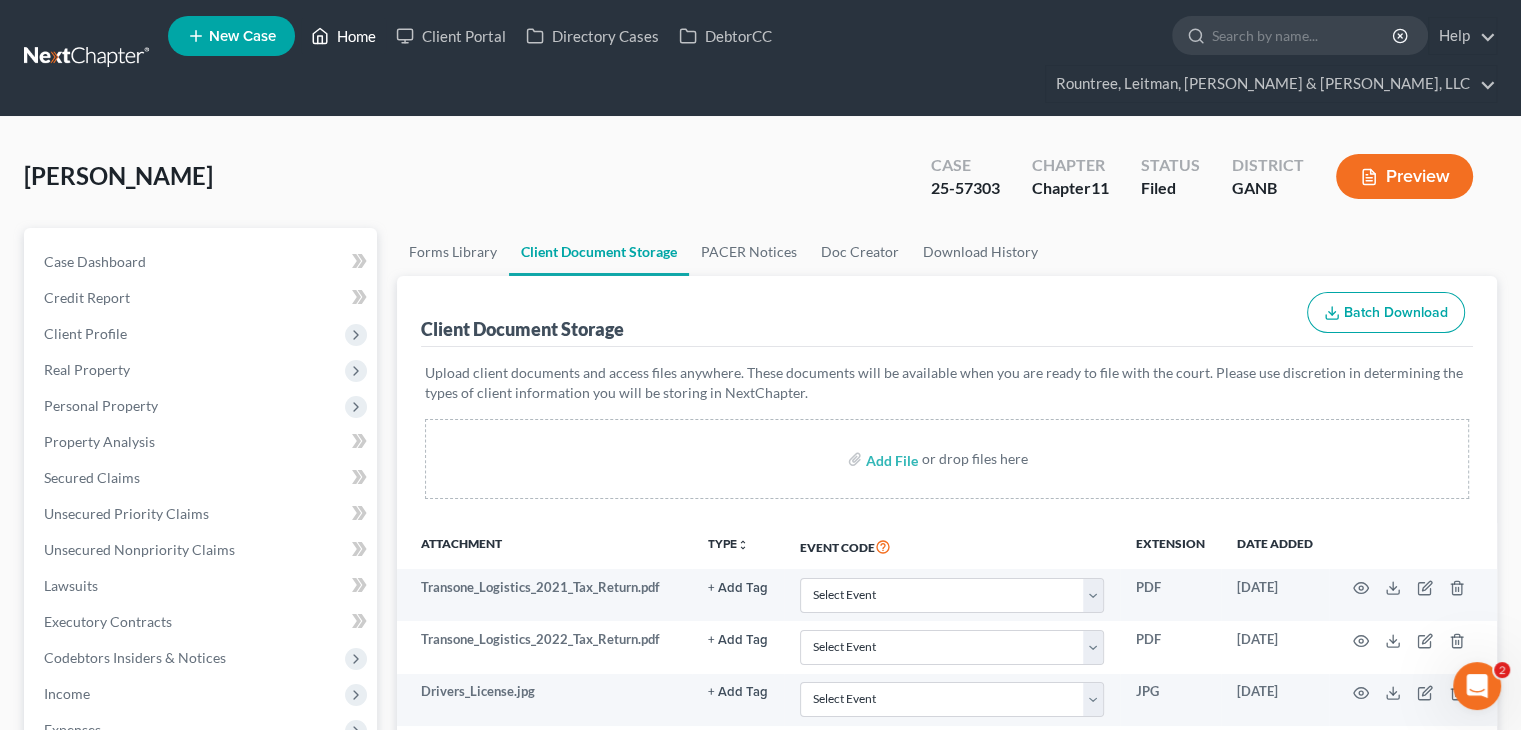 click on "Home" at bounding box center [343, 36] 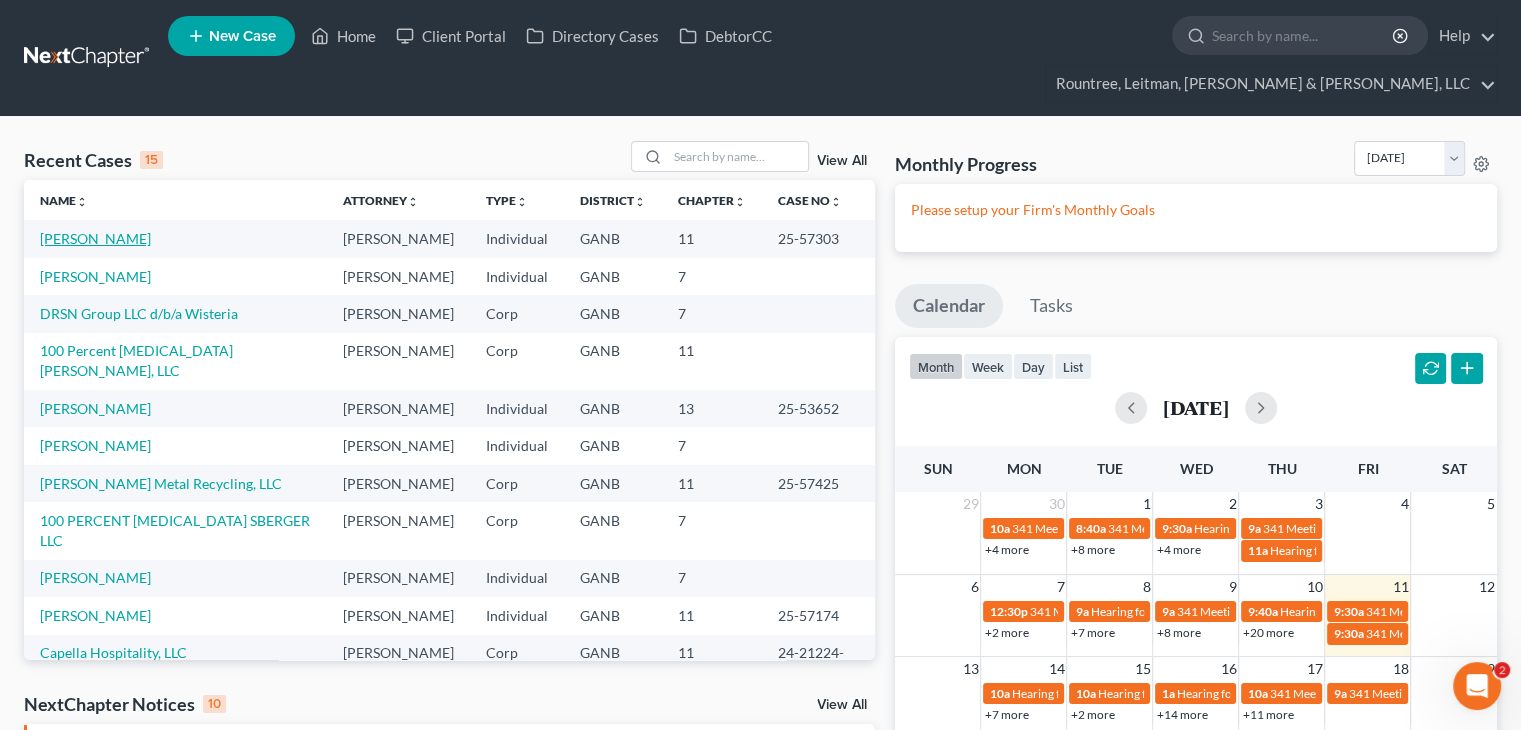 click on "[PERSON_NAME]" at bounding box center [95, 238] 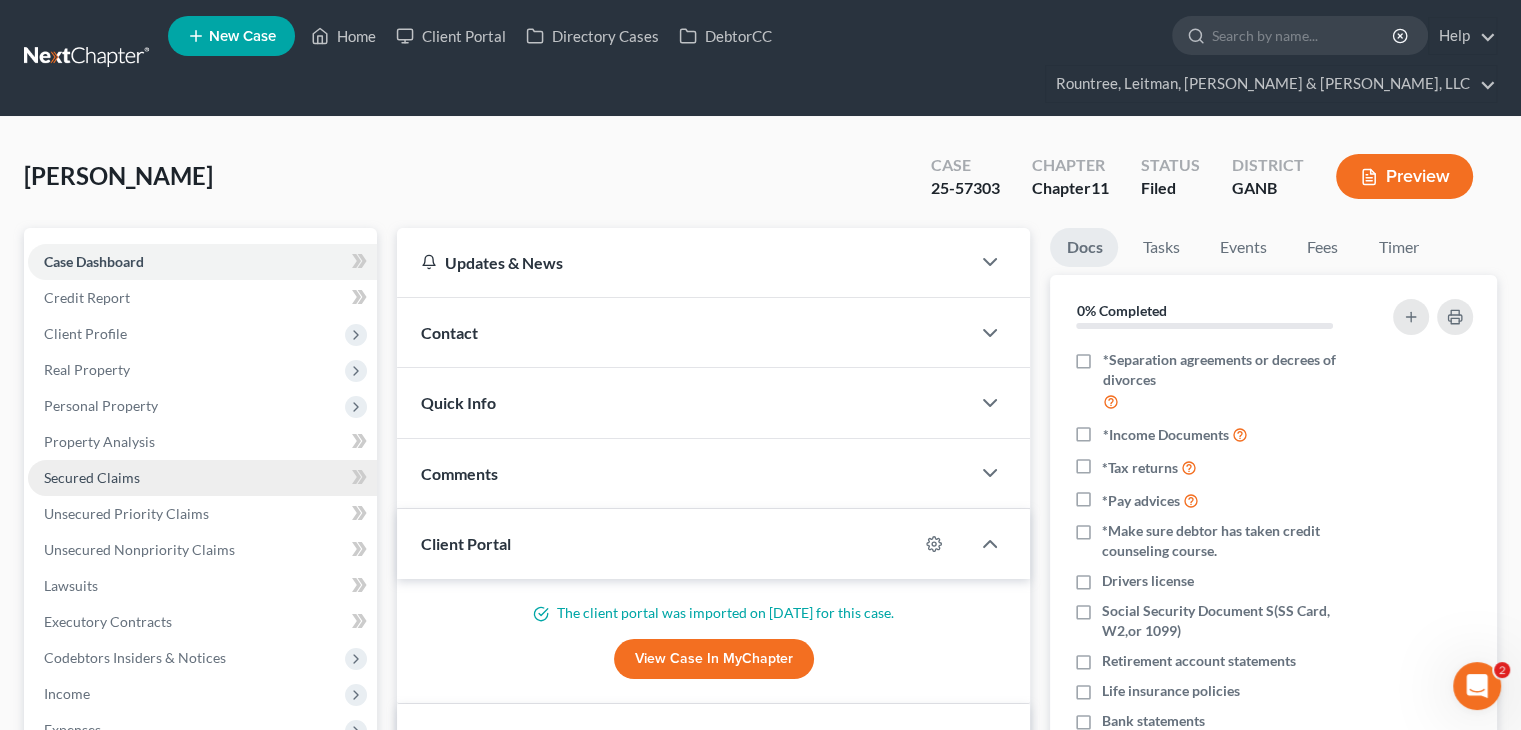 click on "Secured Claims" at bounding box center (92, 477) 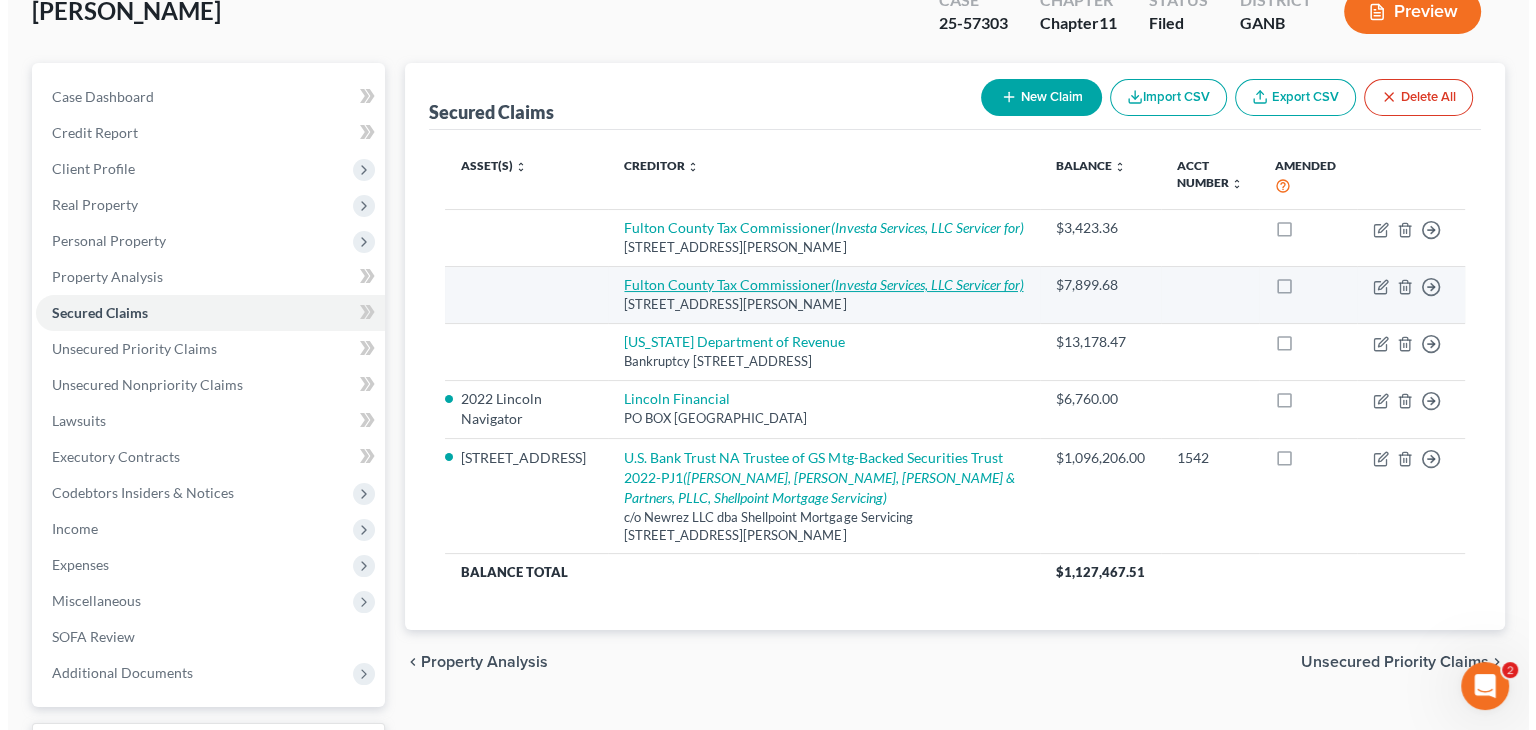 scroll, scrollTop: 200, scrollLeft: 0, axis: vertical 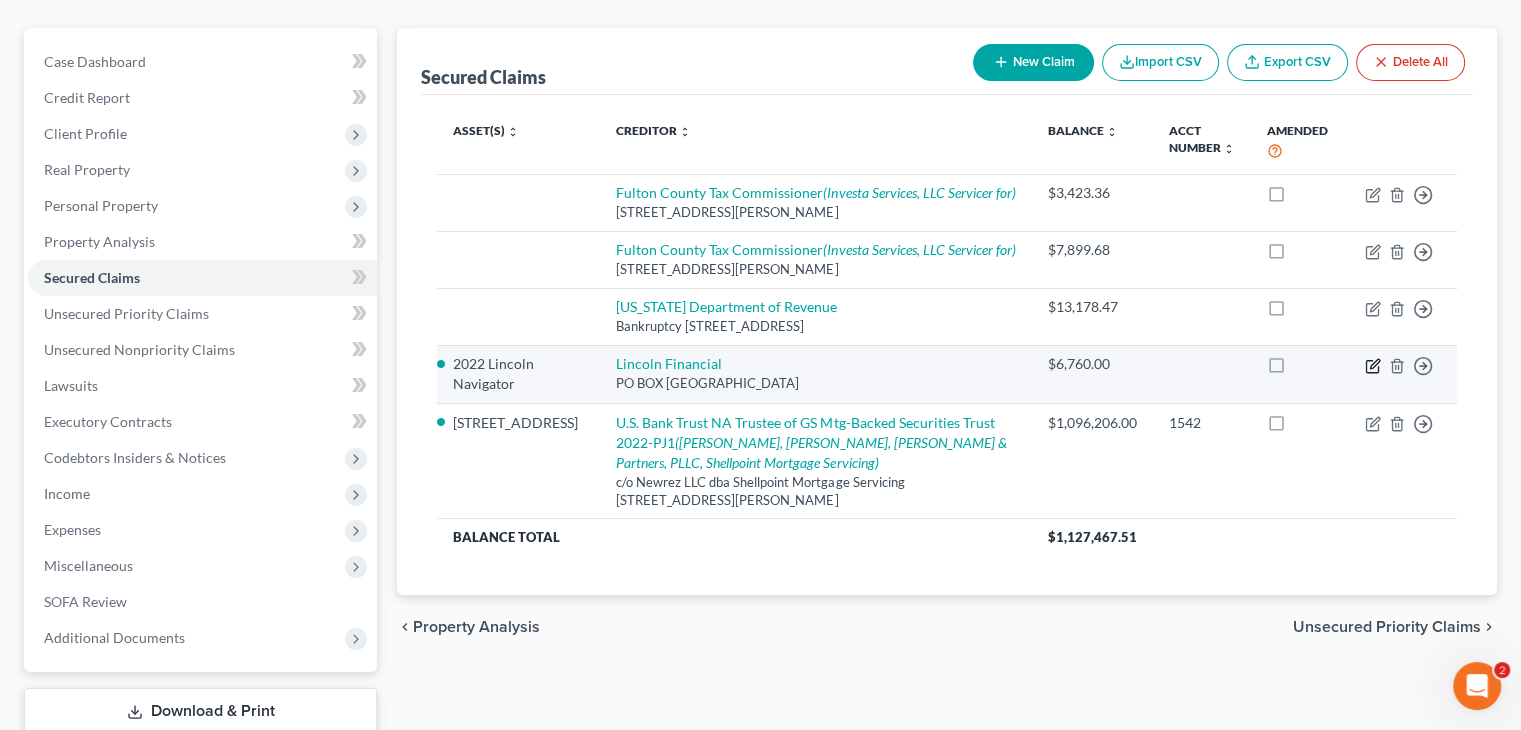 click 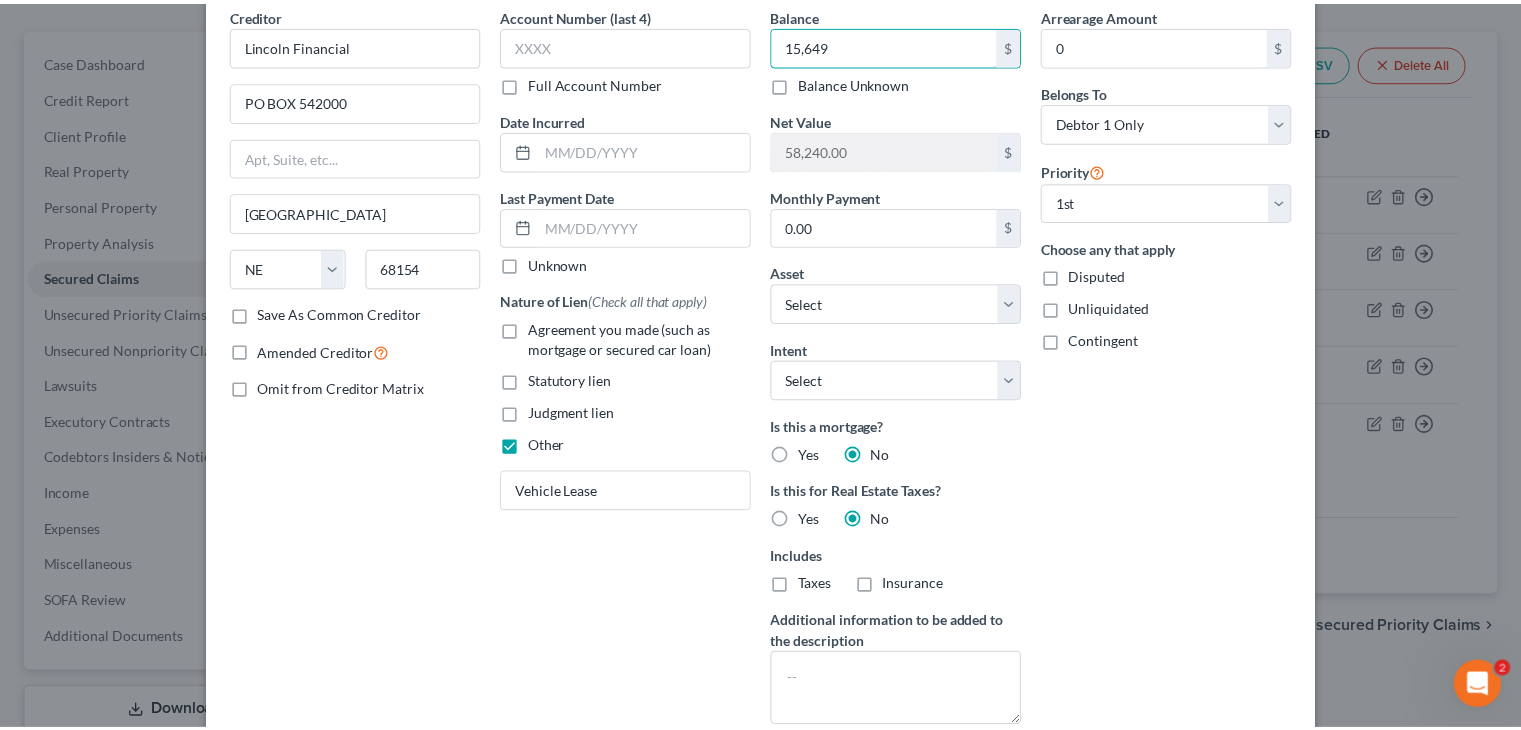 scroll, scrollTop: 282, scrollLeft: 0, axis: vertical 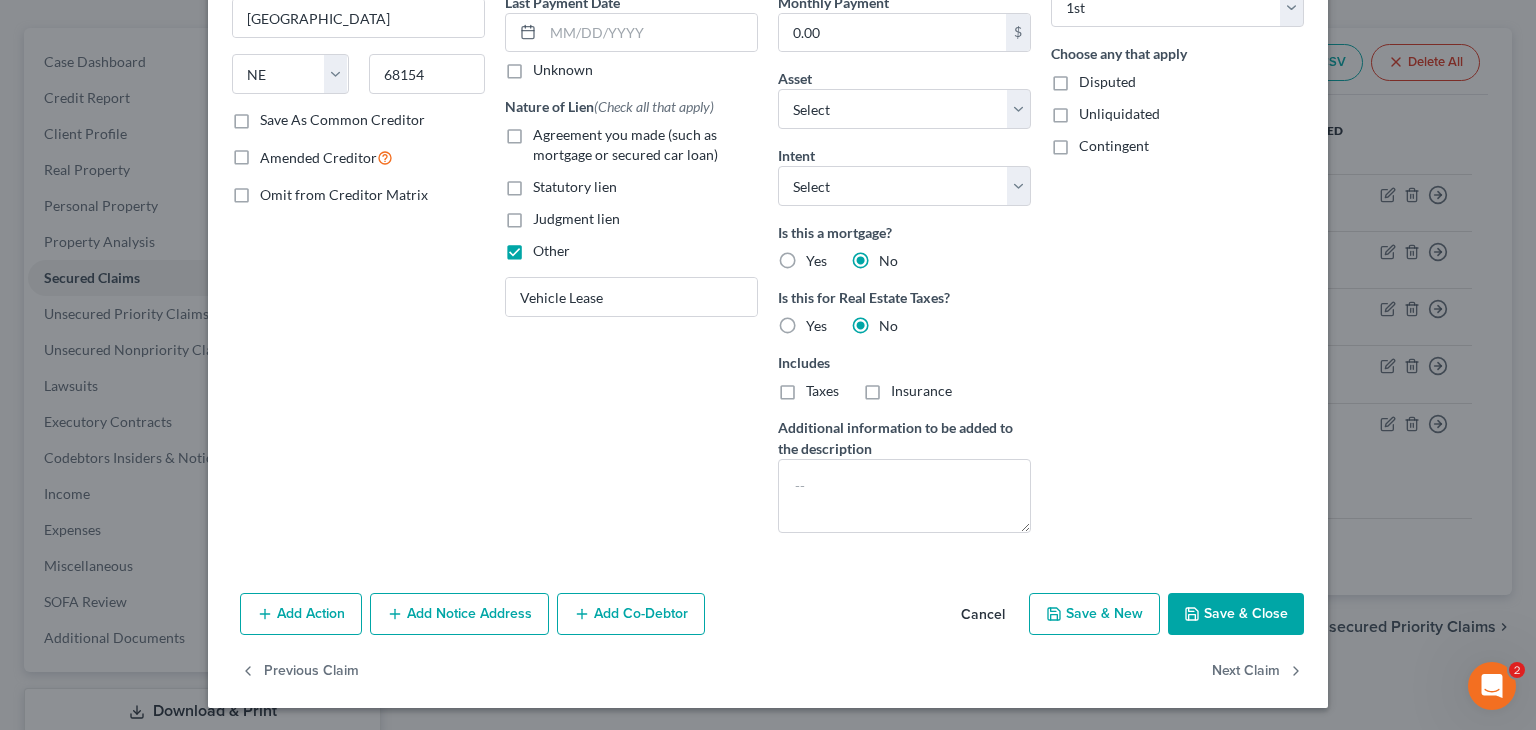 type on "15,649" 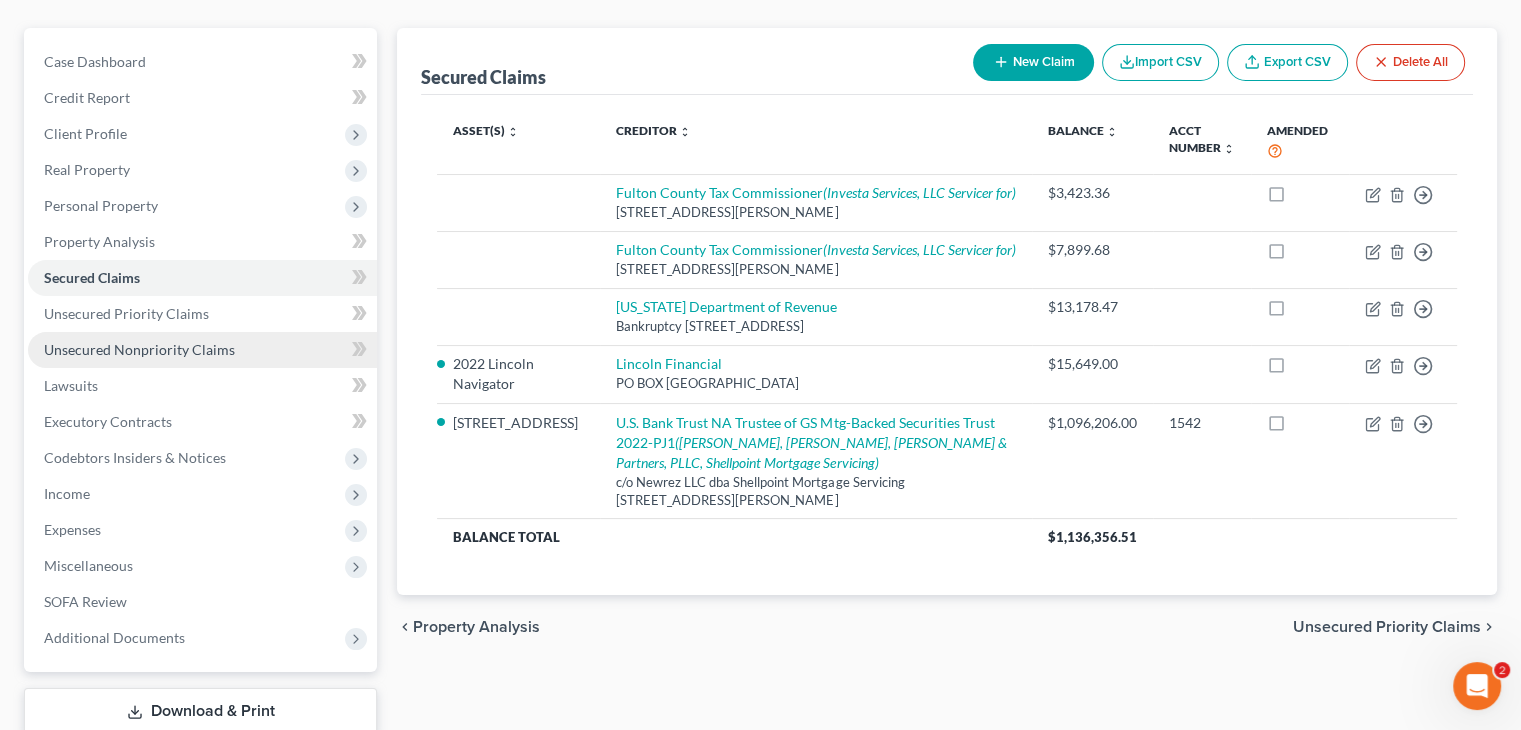 click on "Unsecured Nonpriority Claims" at bounding box center [139, 349] 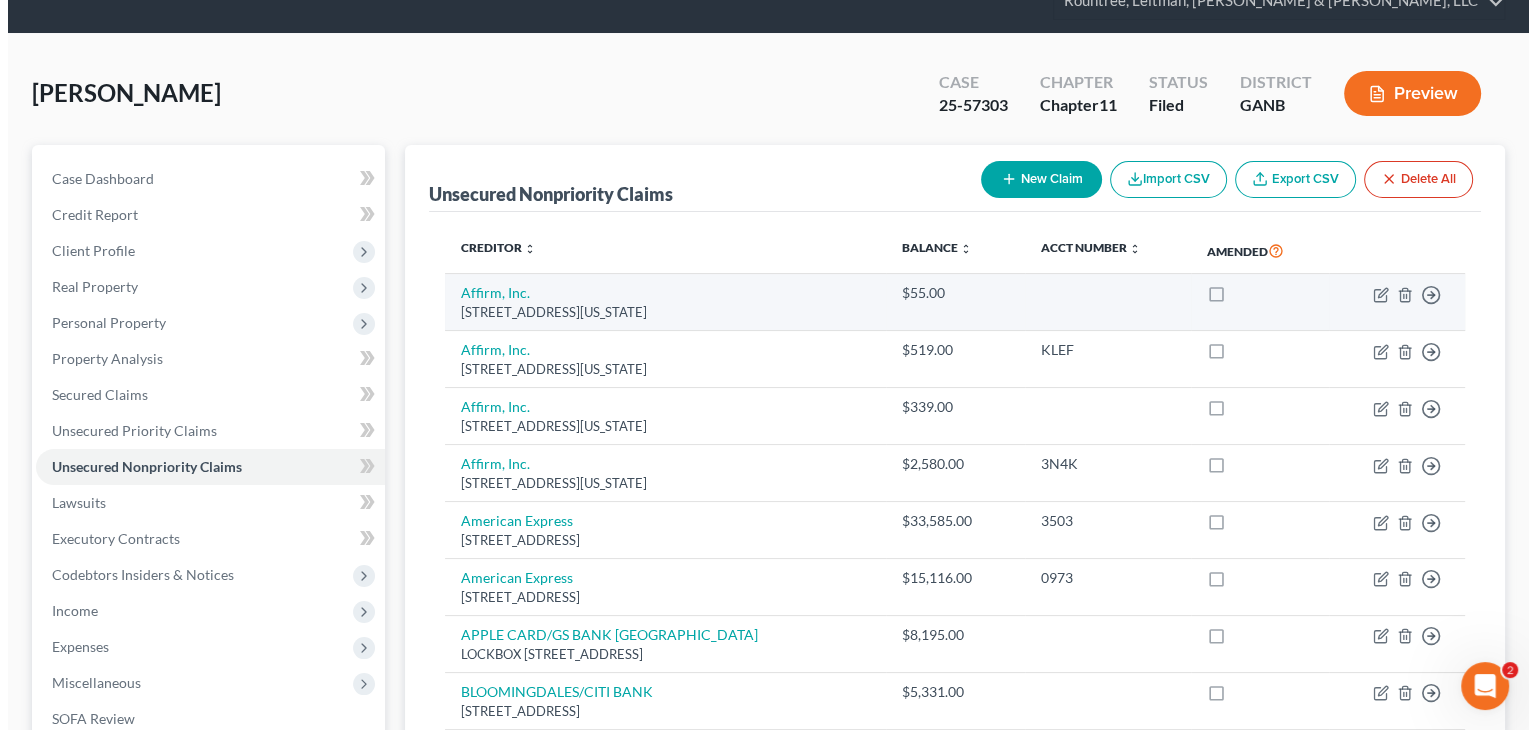 scroll, scrollTop: 200, scrollLeft: 0, axis: vertical 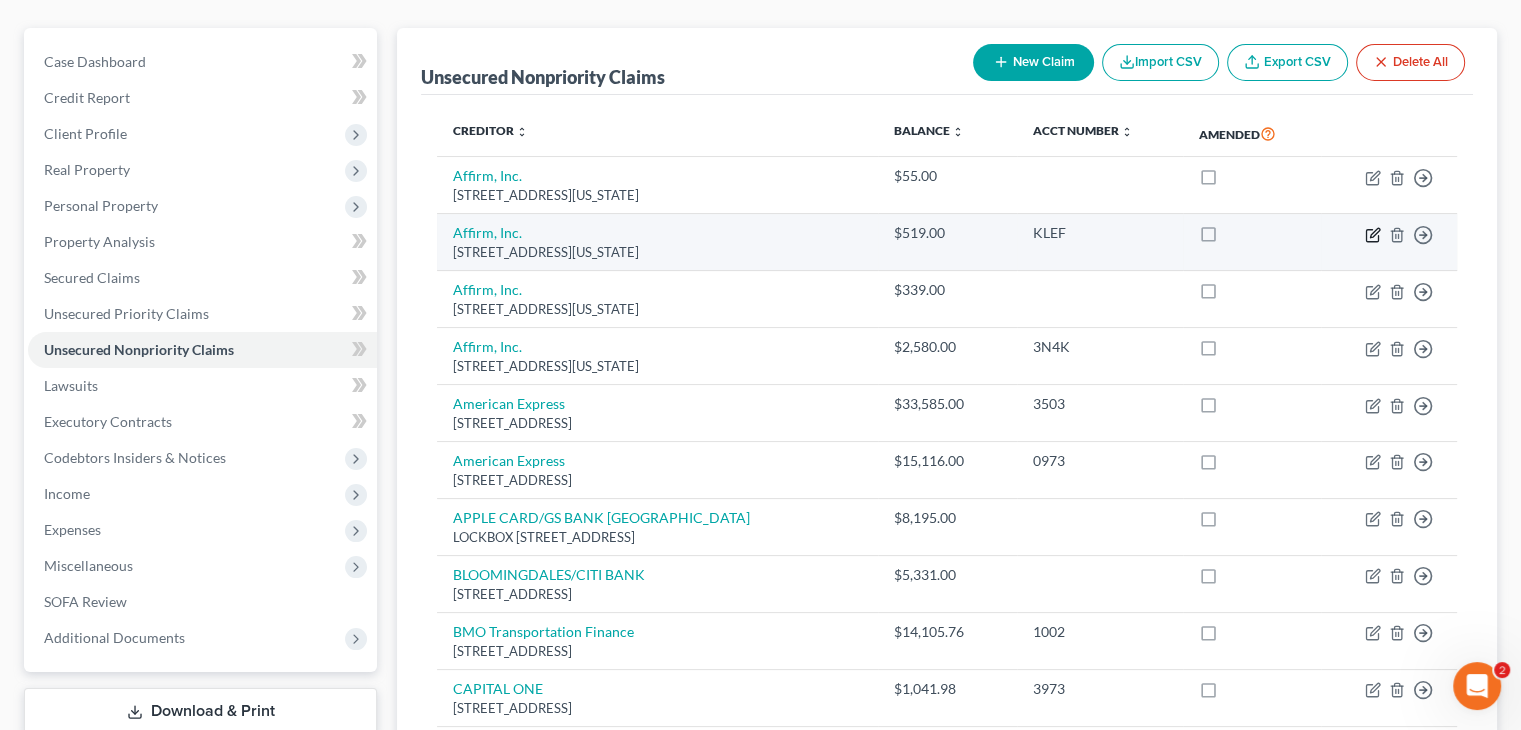 click 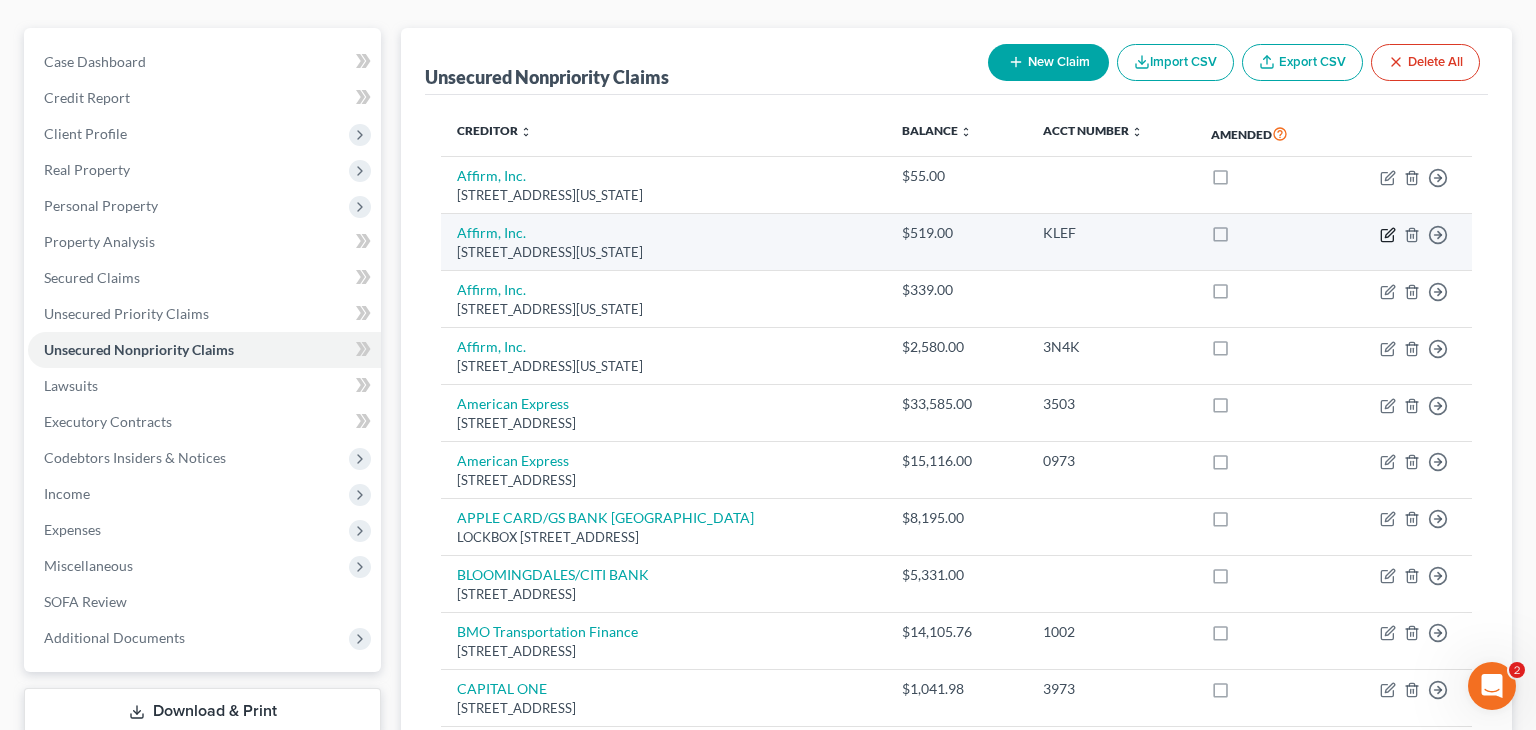 select on "4" 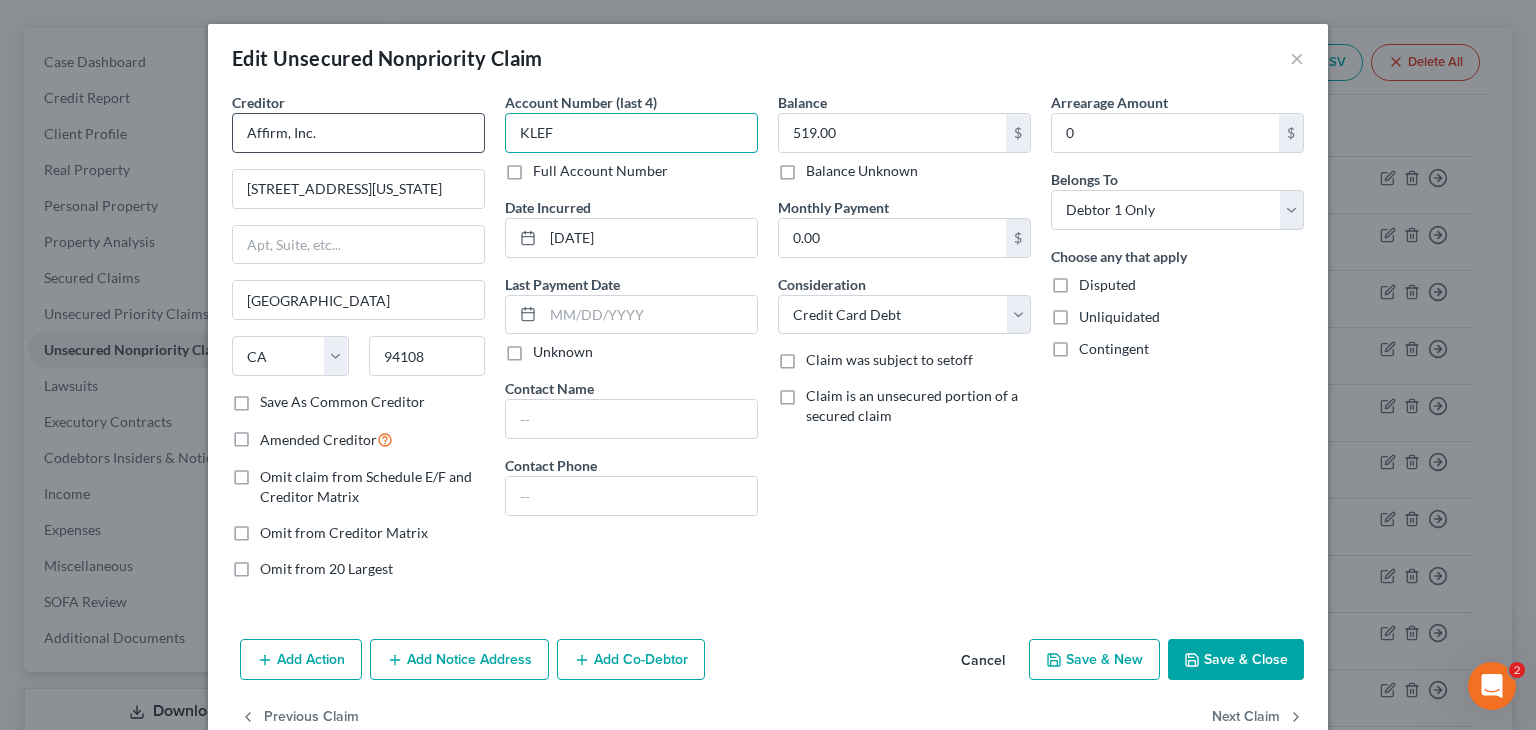 drag, startPoint x: 612, startPoint y: 135, endPoint x: 375, endPoint y: 130, distance: 237.05273 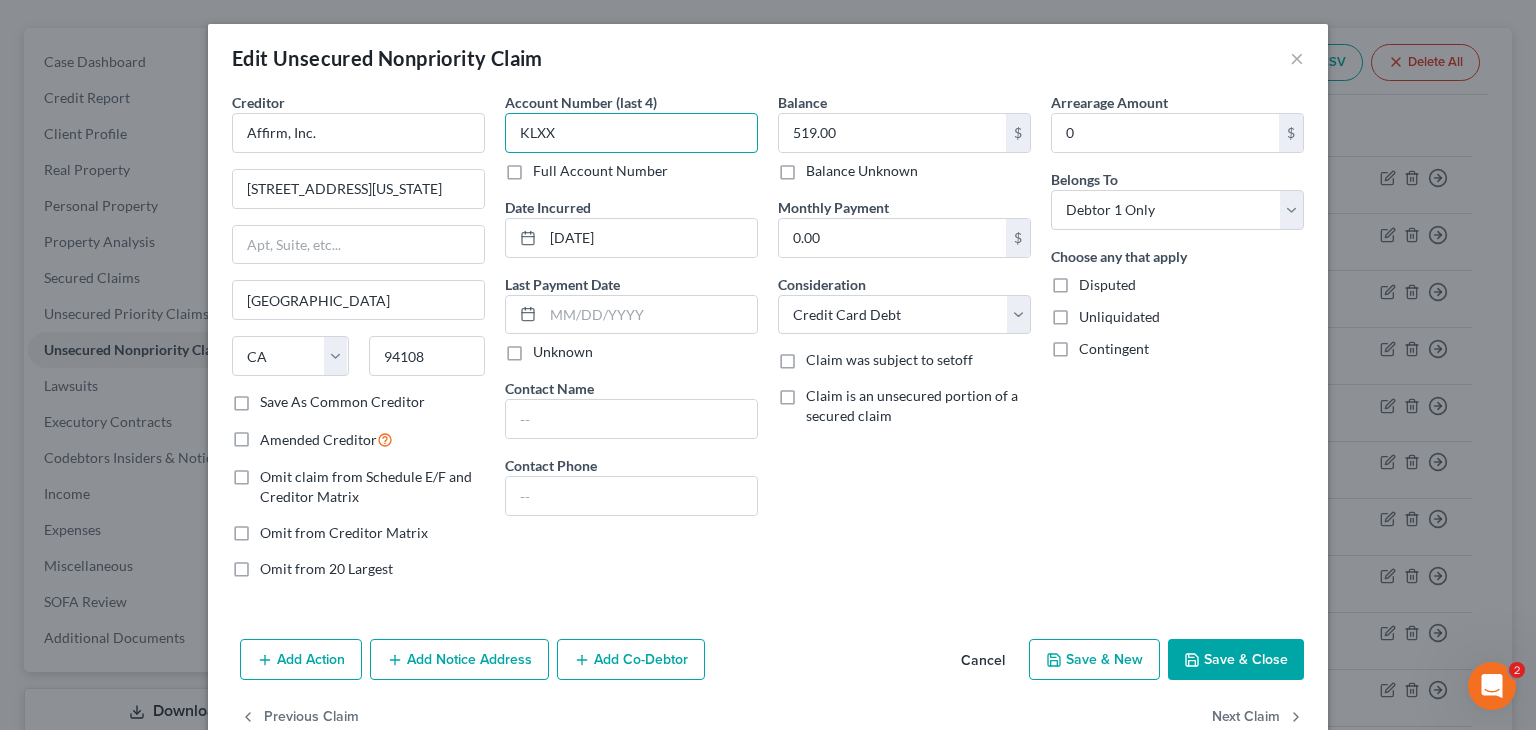 type on "KLXX" 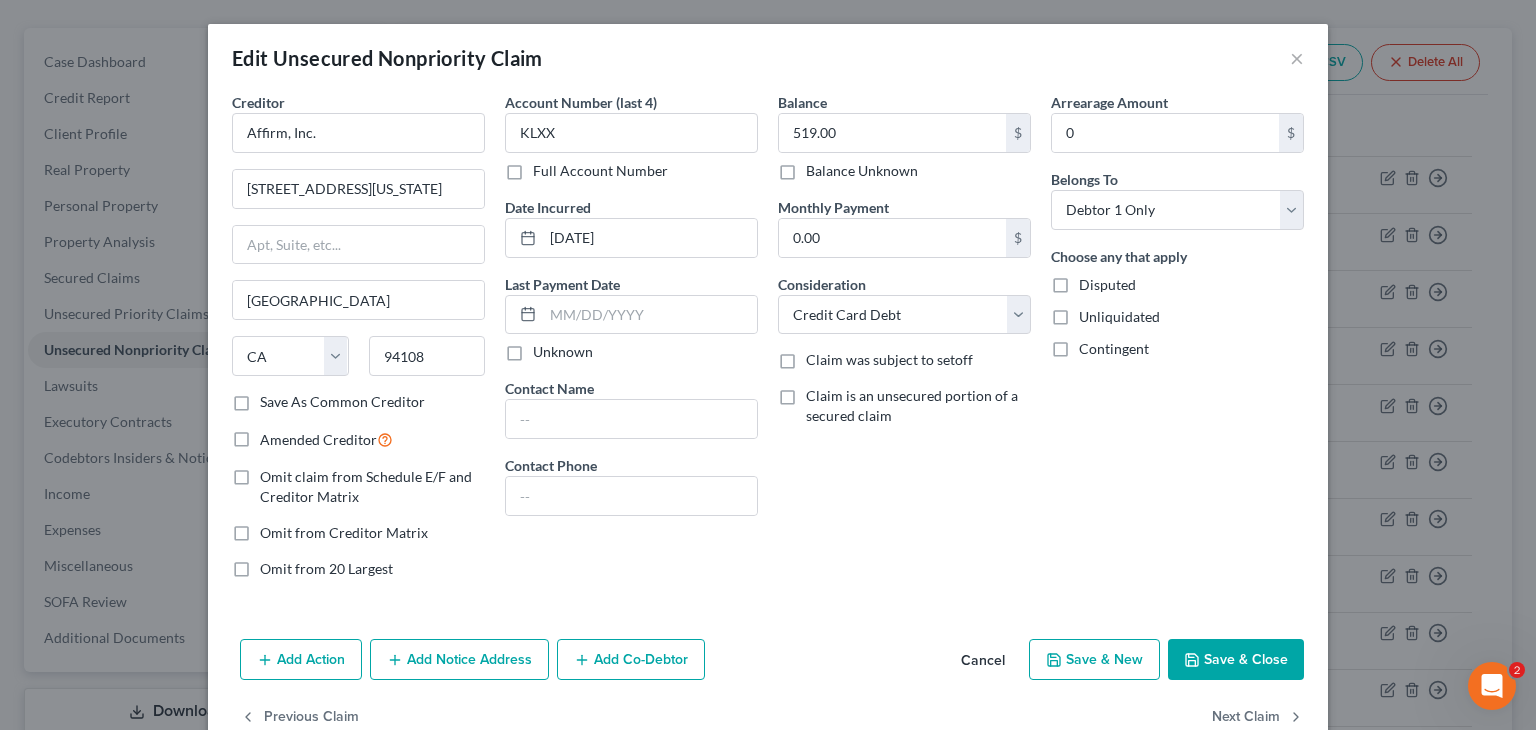 click on "Save & Close" at bounding box center (1236, 660) 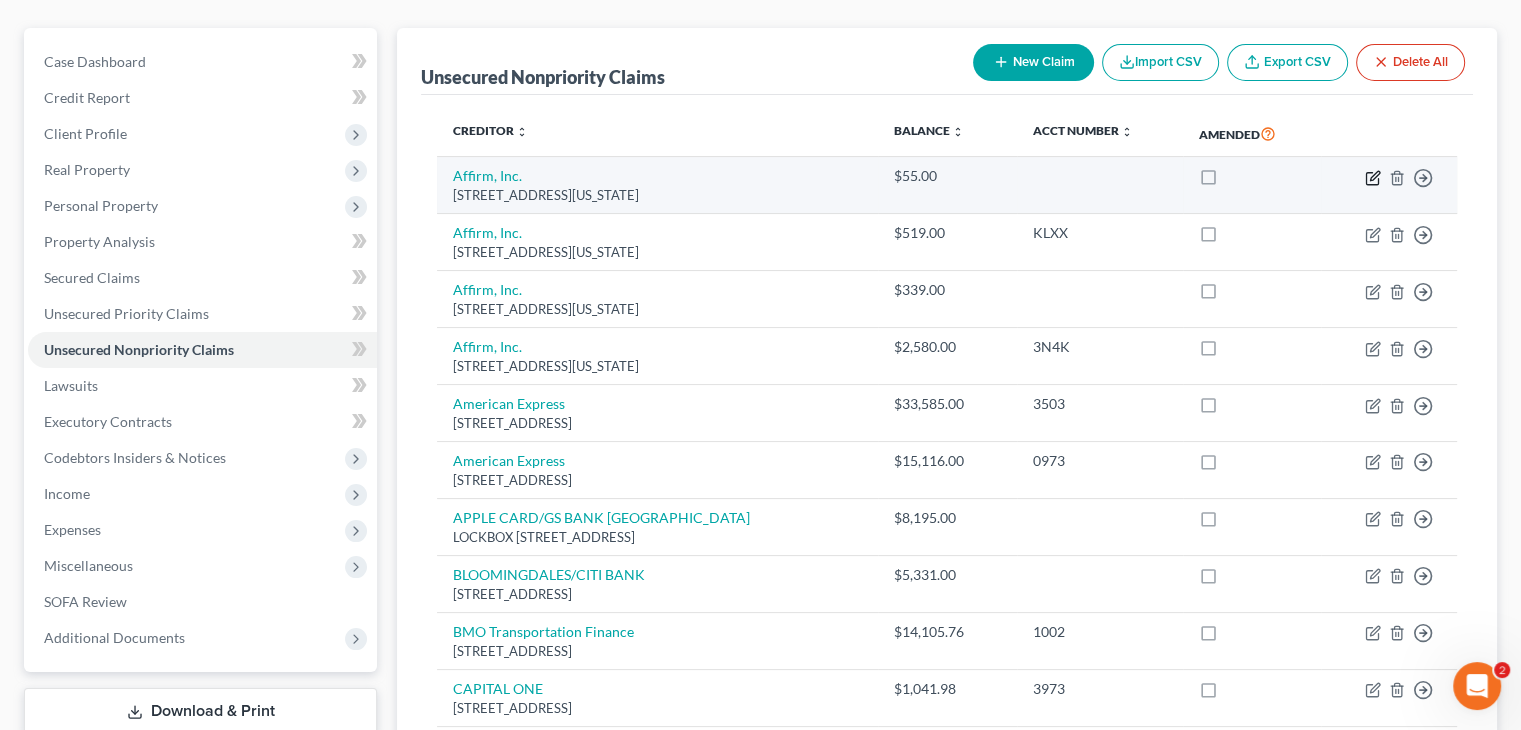 click 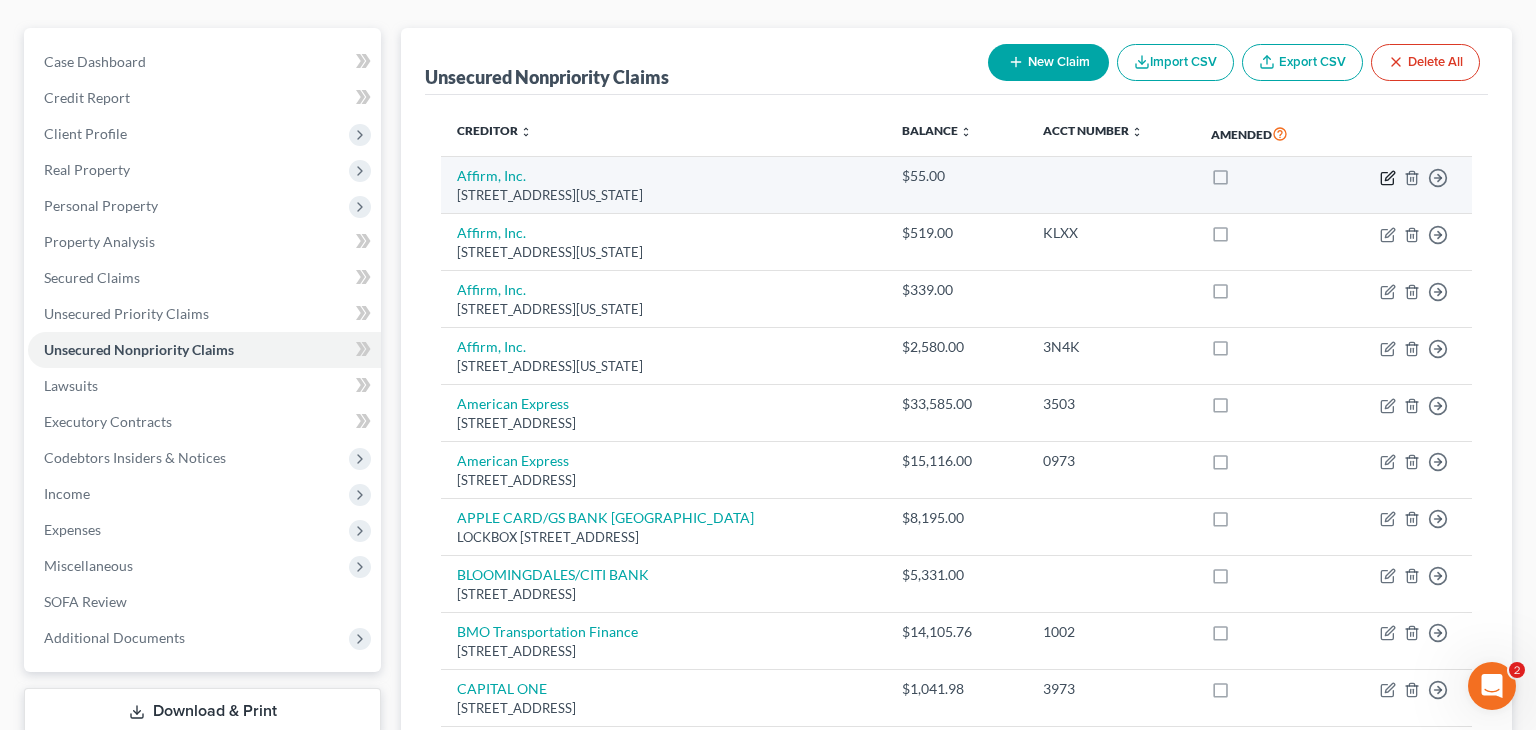 select on "4" 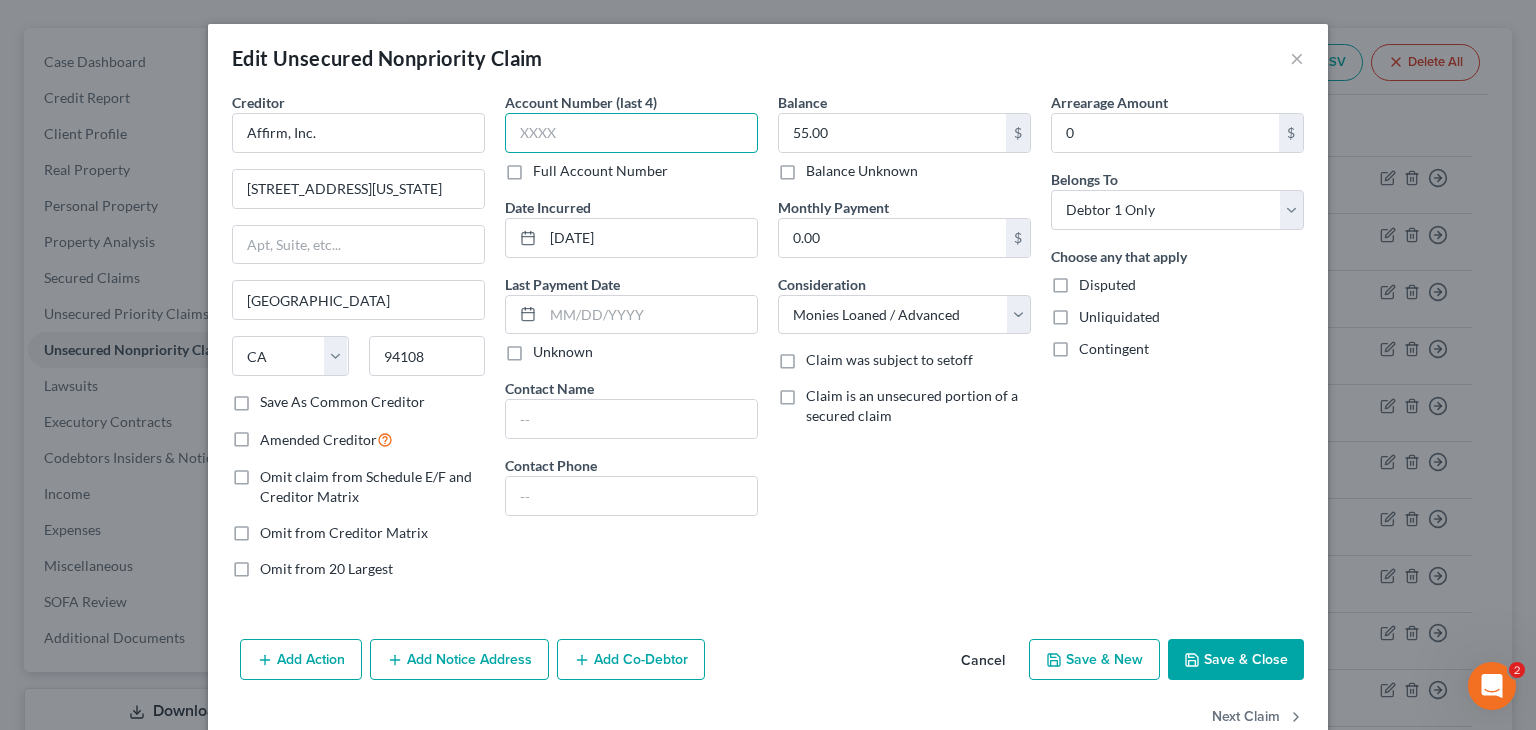 drag, startPoint x: 640, startPoint y: 130, endPoint x: 345, endPoint y: 101, distance: 296.422 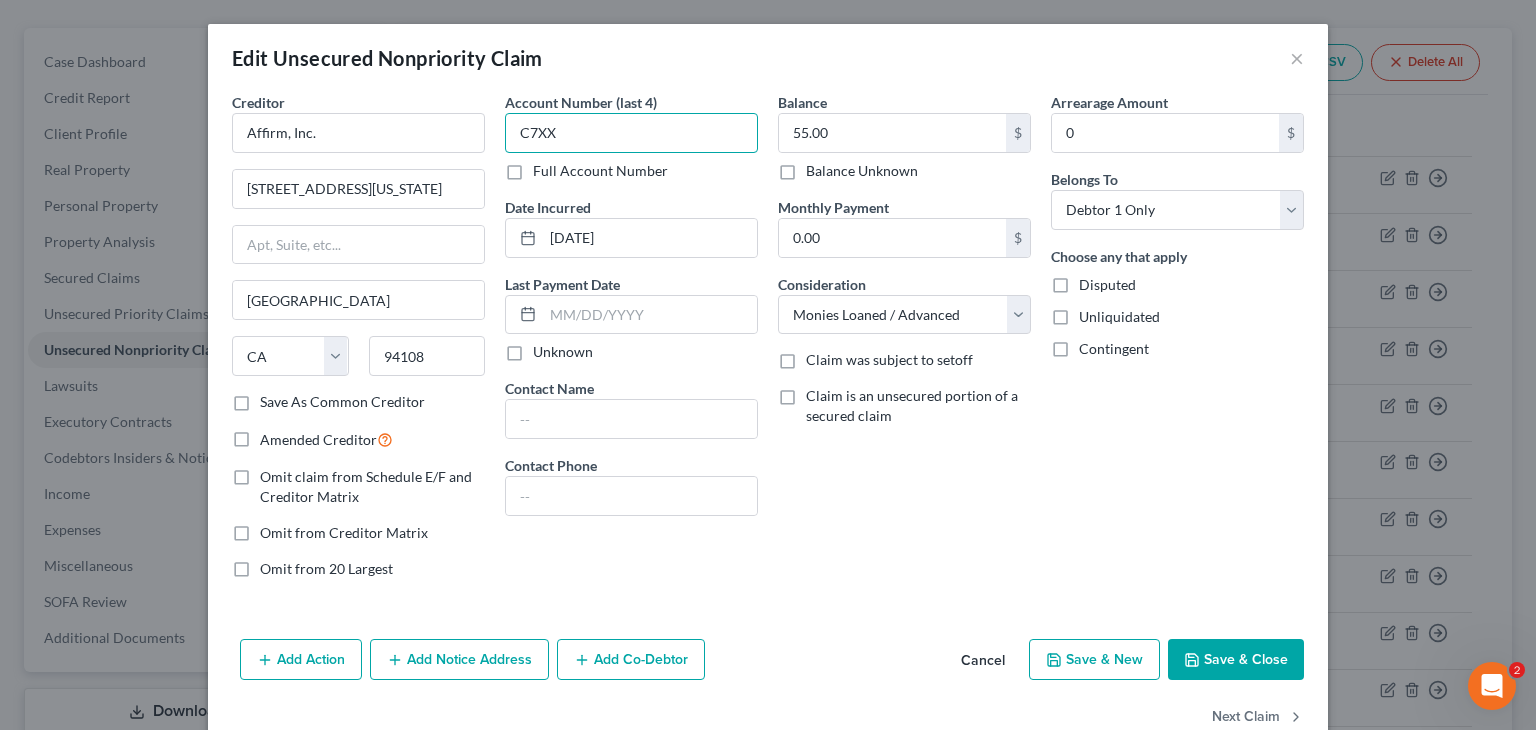type on "C7XX" 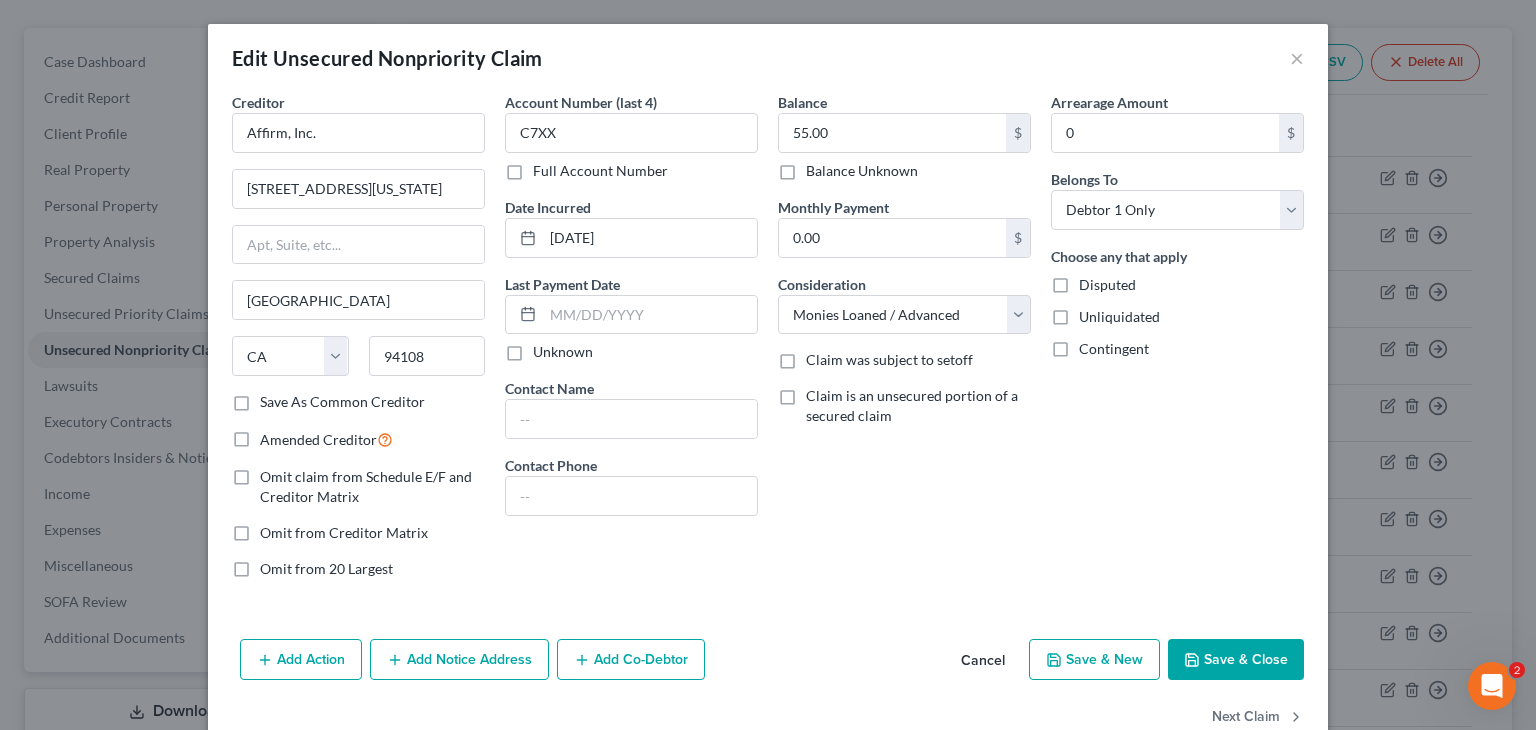 click on "Save & Close" at bounding box center [1236, 660] 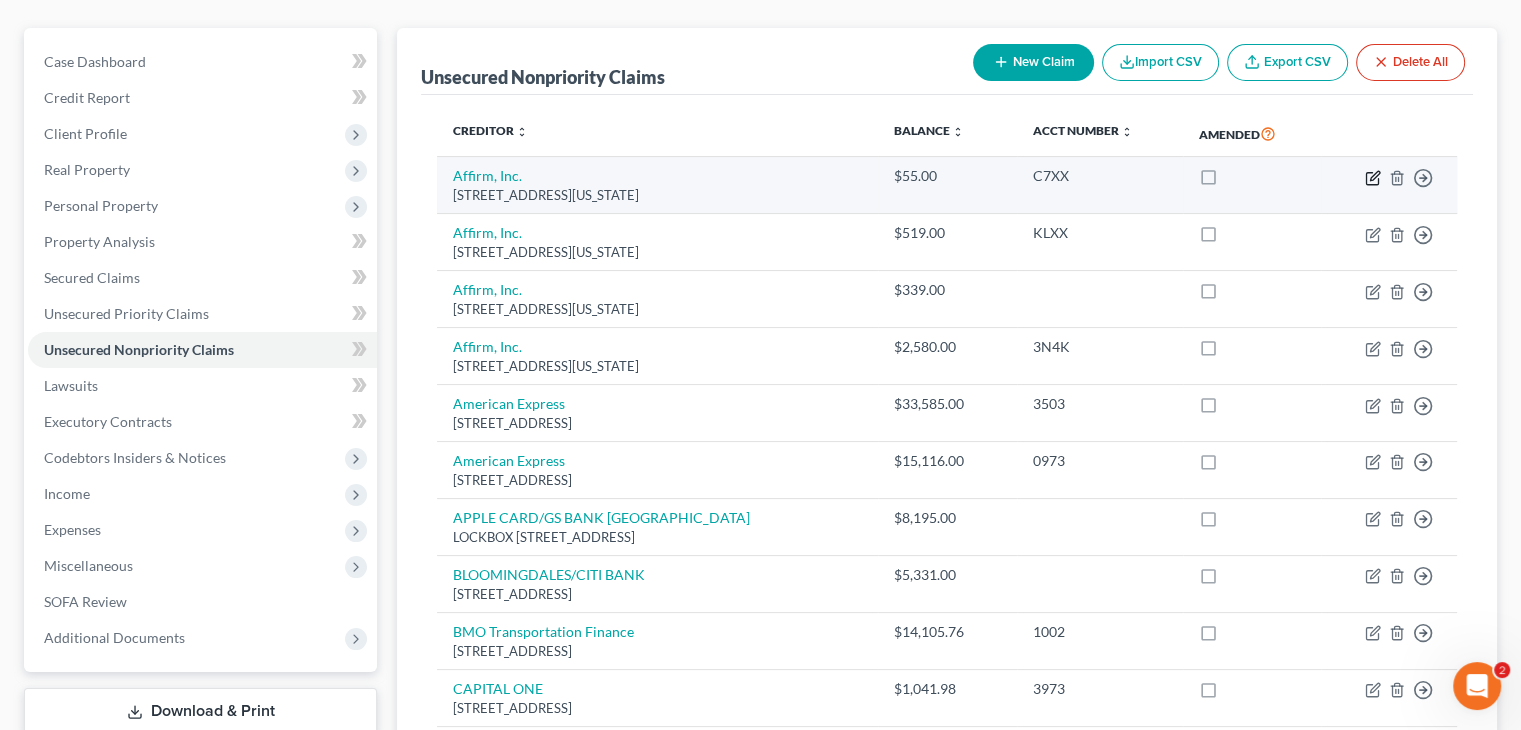 click 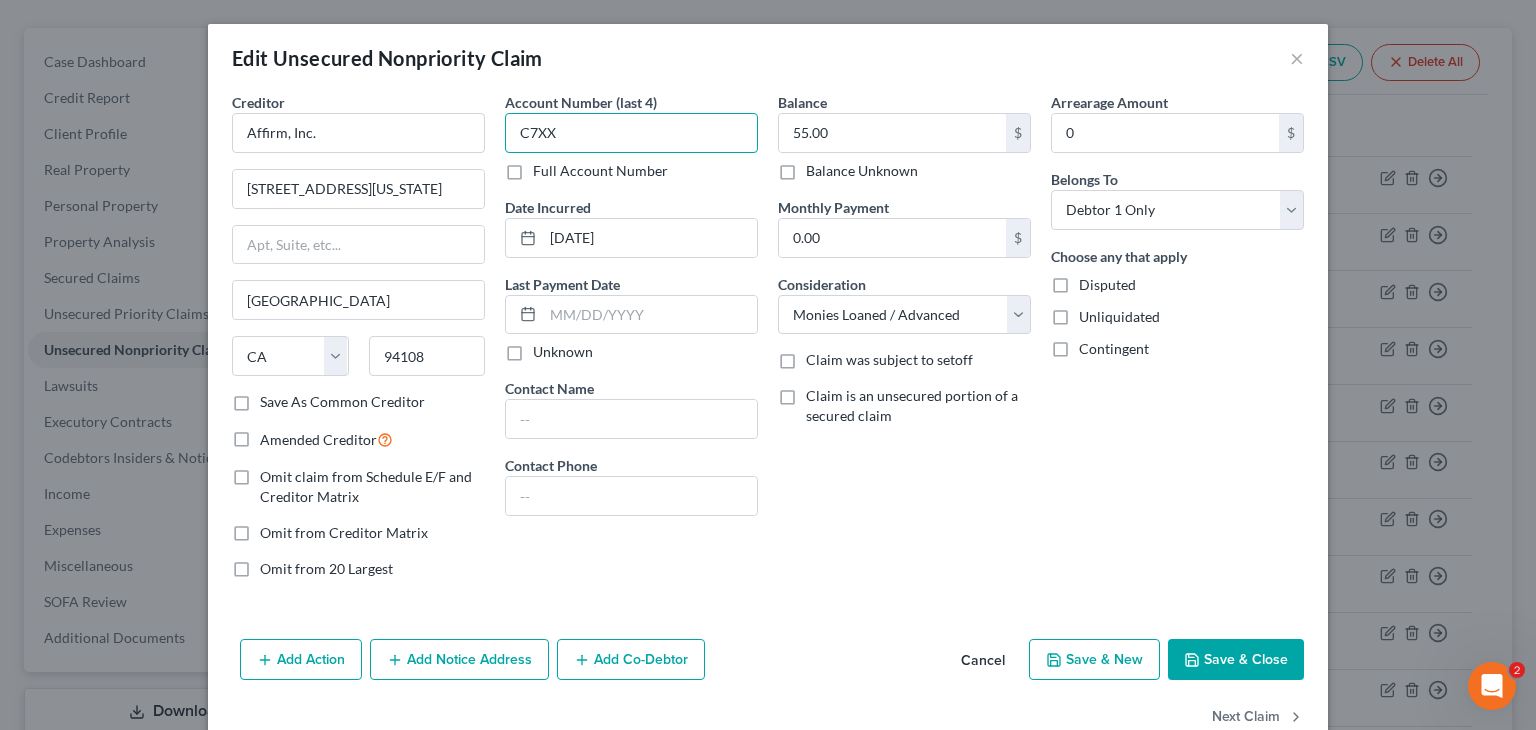 drag, startPoint x: 596, startPoint y: 126, endPoint x: 249, endPoint y: 85, distance: 349.4138 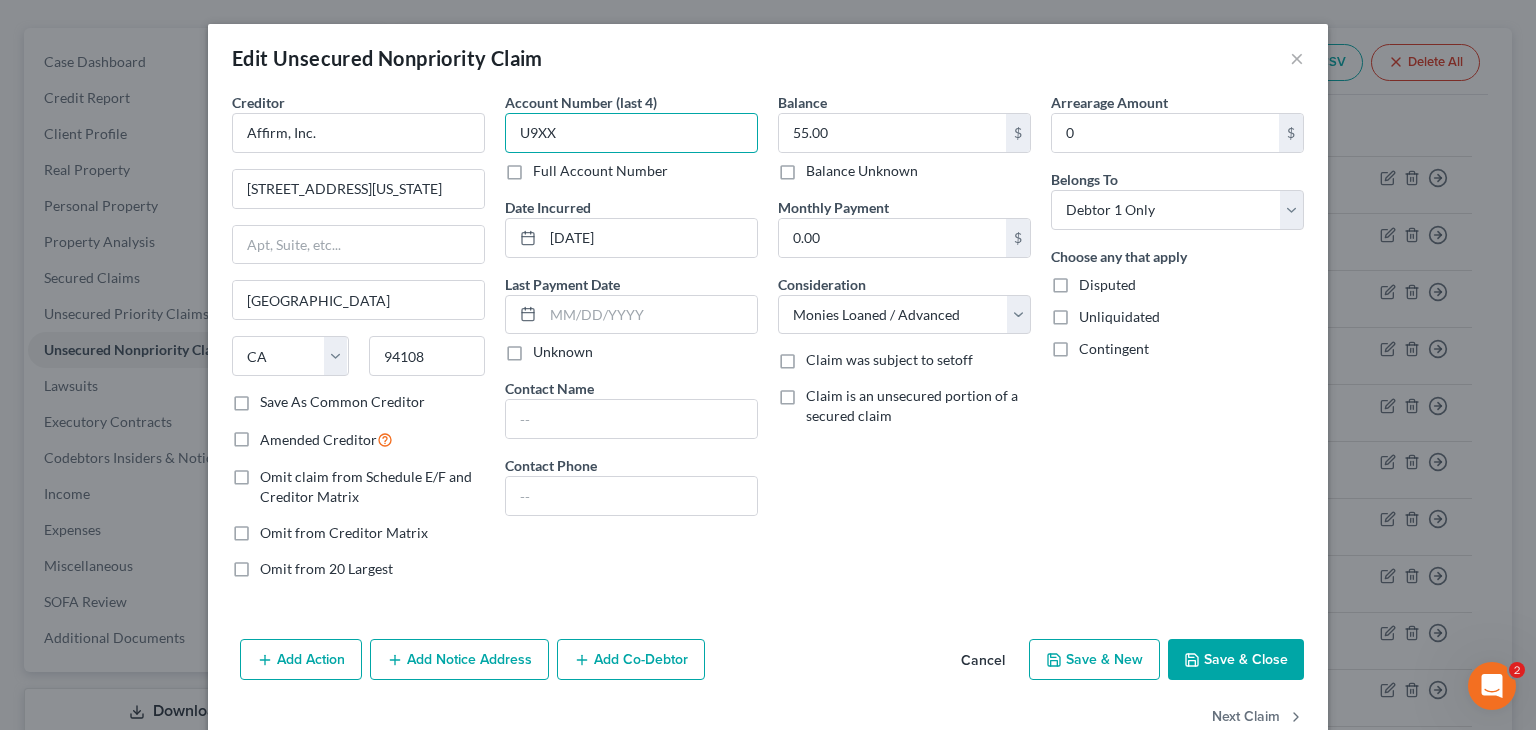 type on "U9XX" 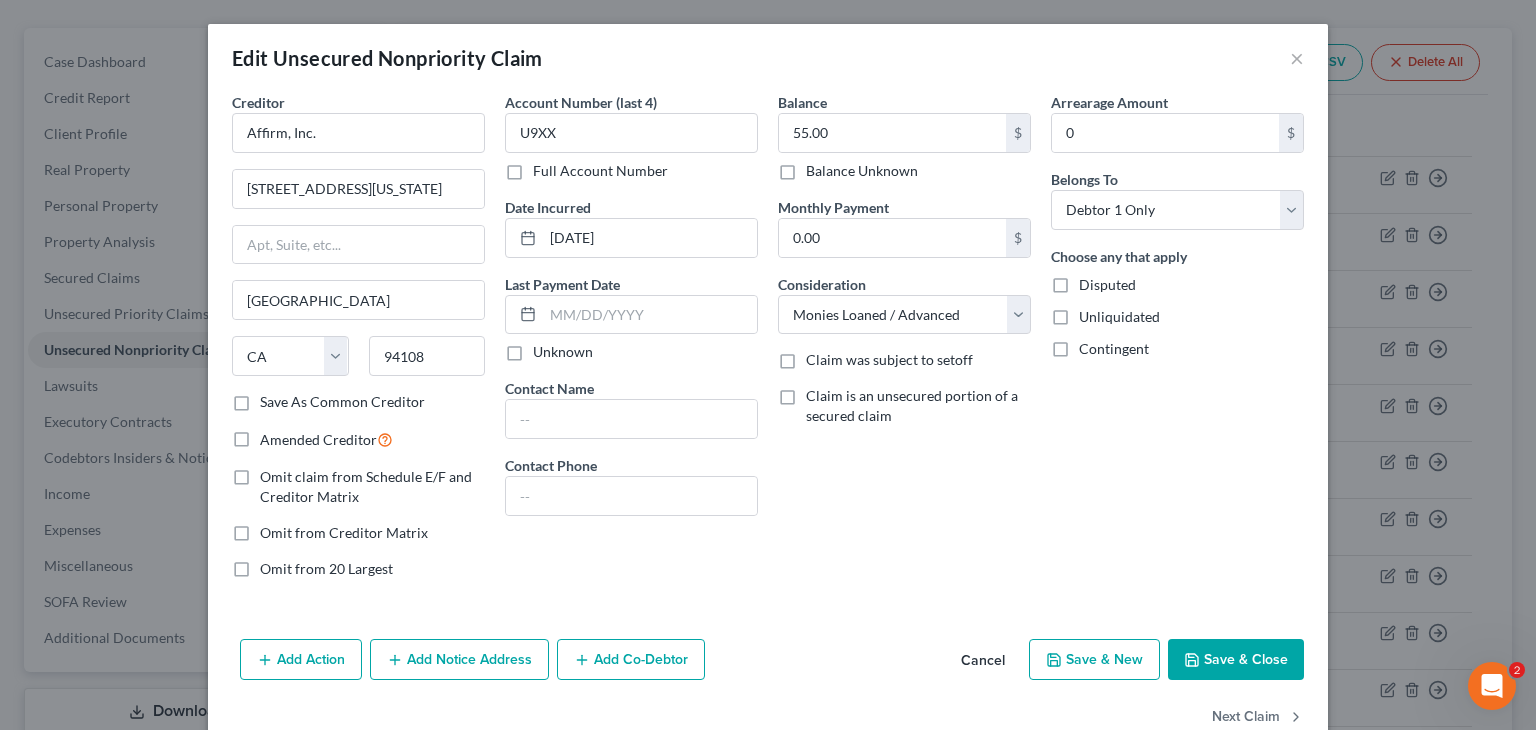 click on "Save & Close" at bounding box center (1236, 660) 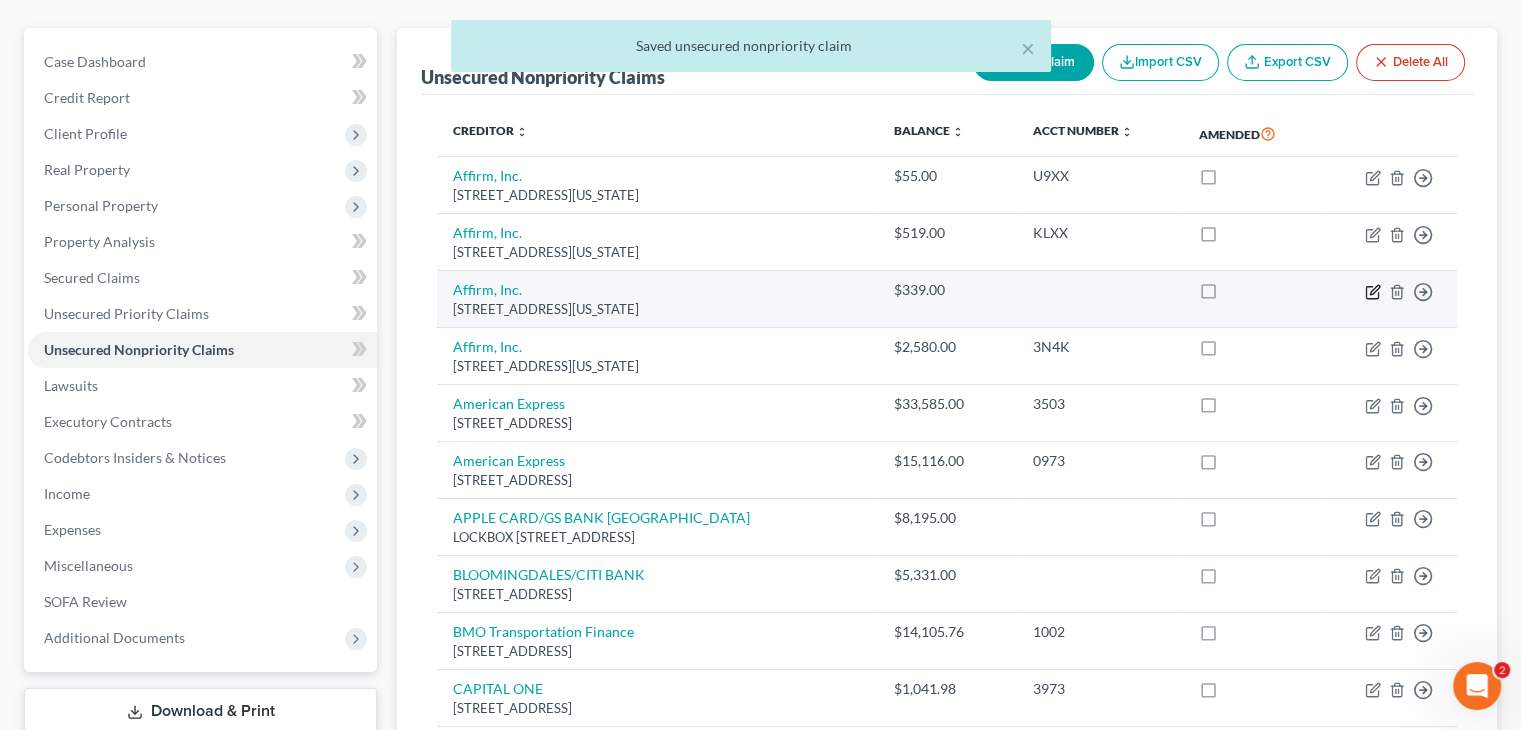 click 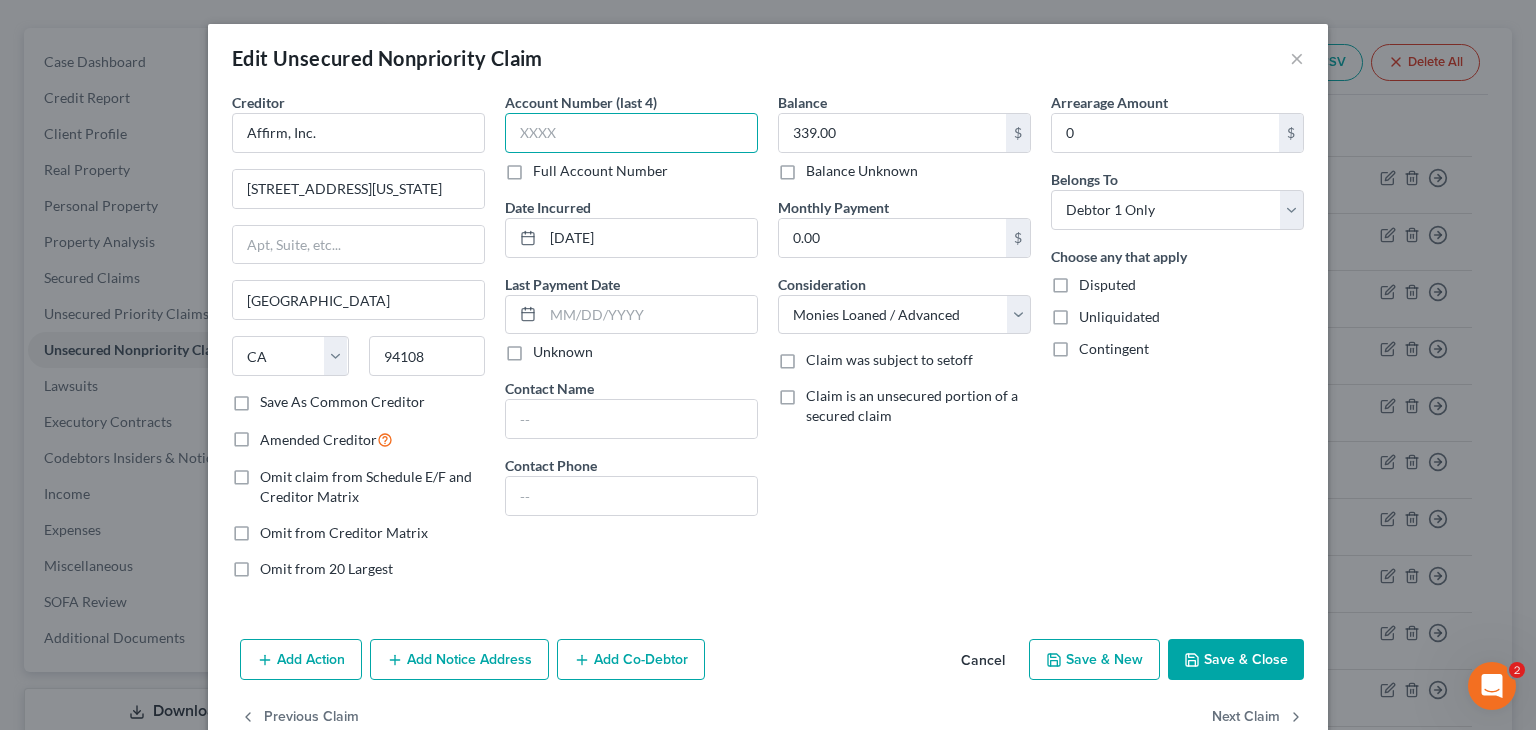 click at bounding box center [631, 133] 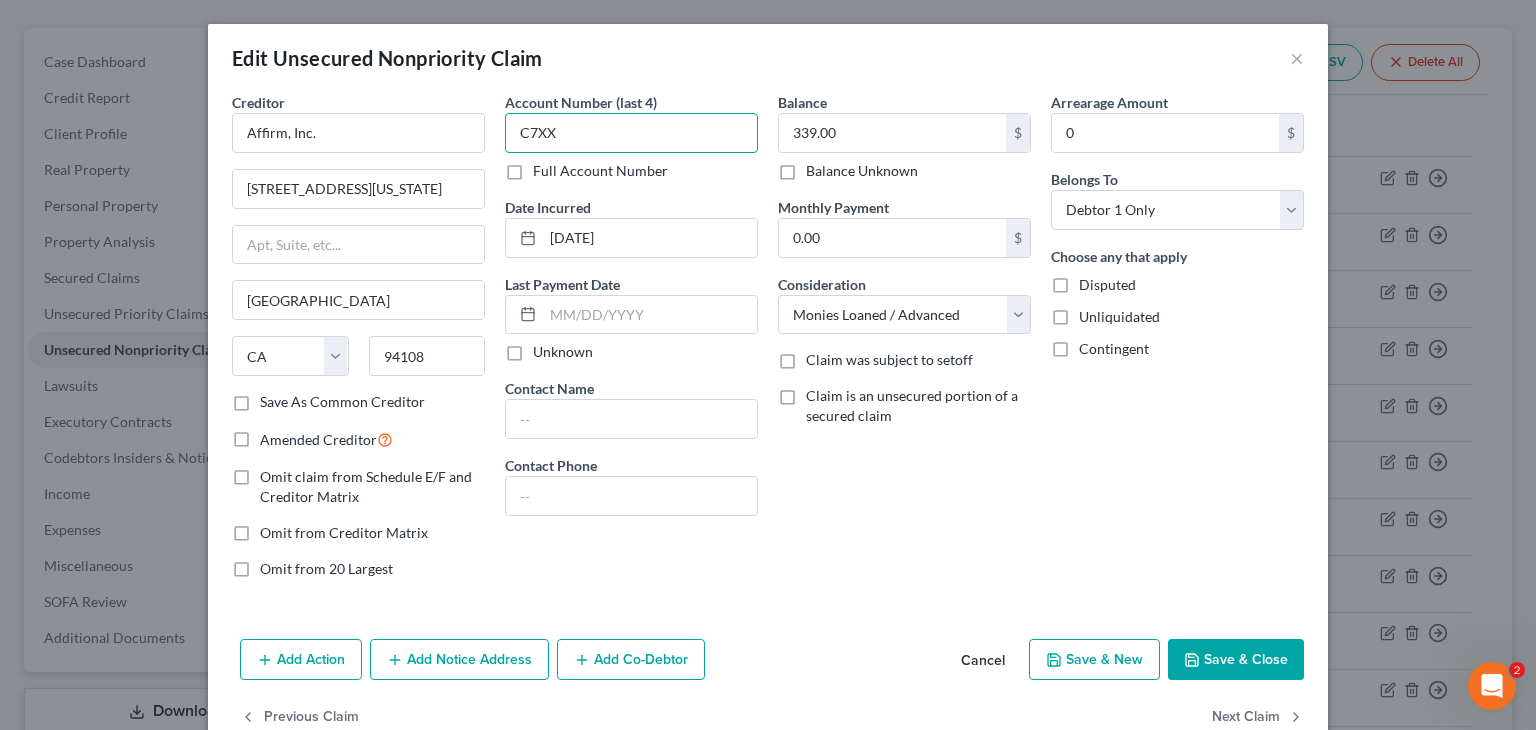 type on "C7XX" 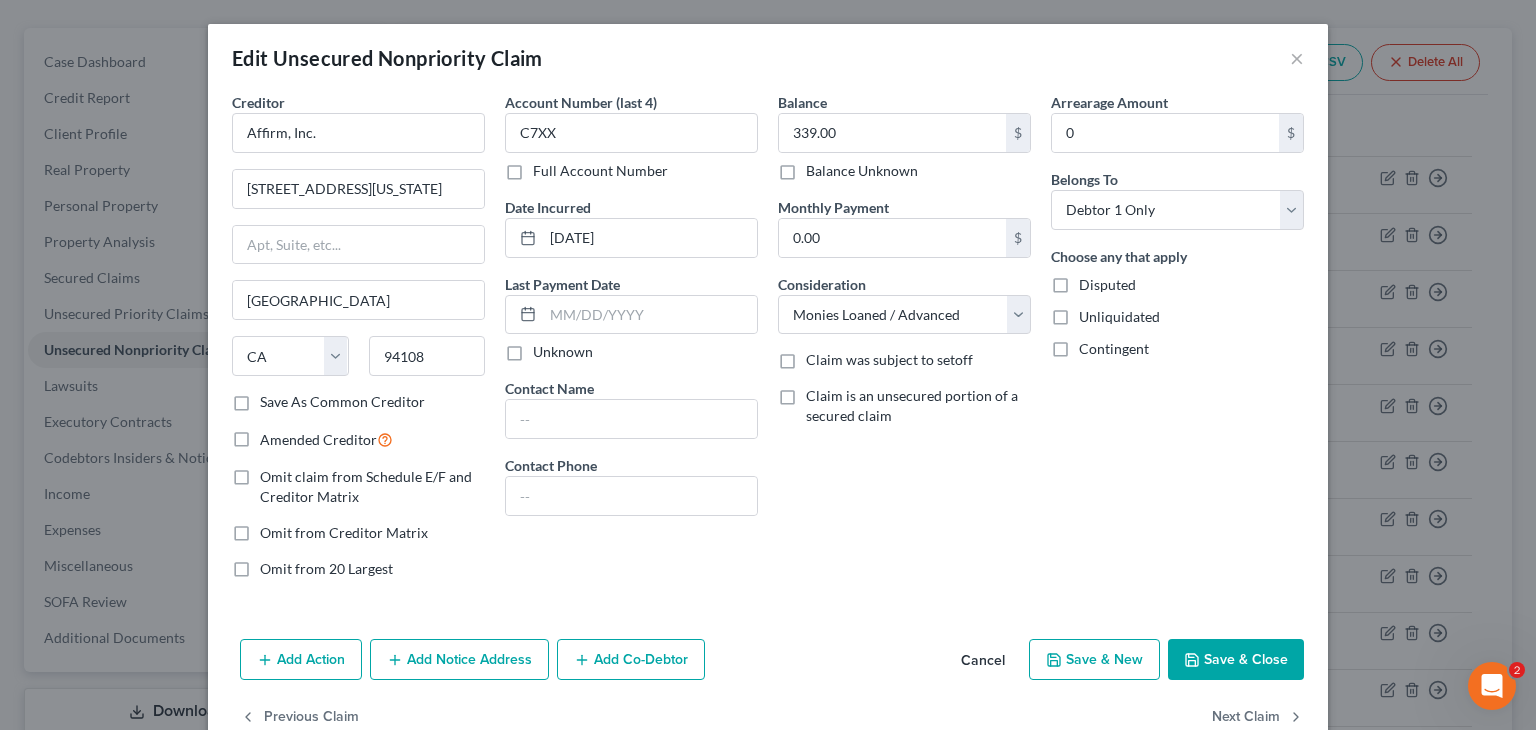 click on "Save & Close" at bounding box center [1236, 660] 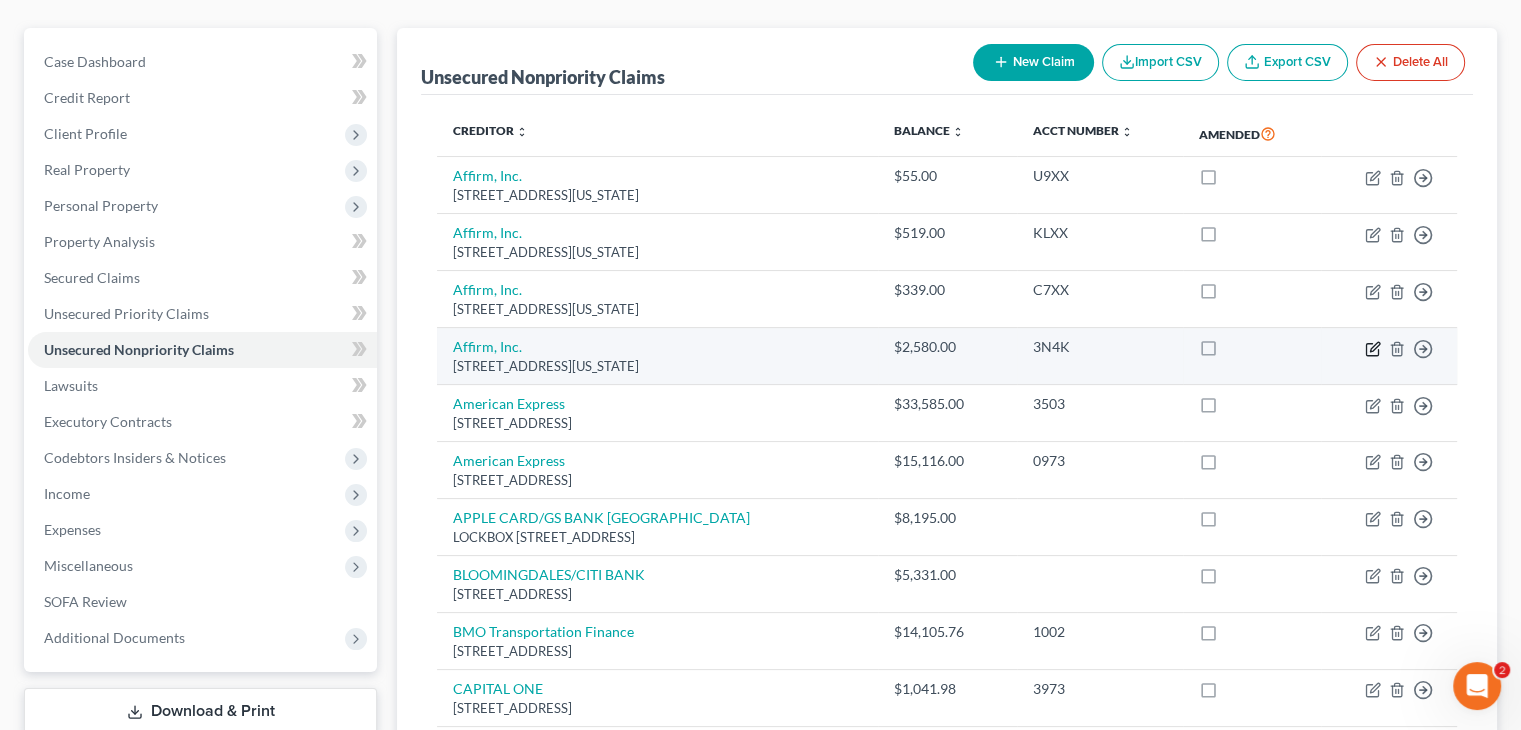 click 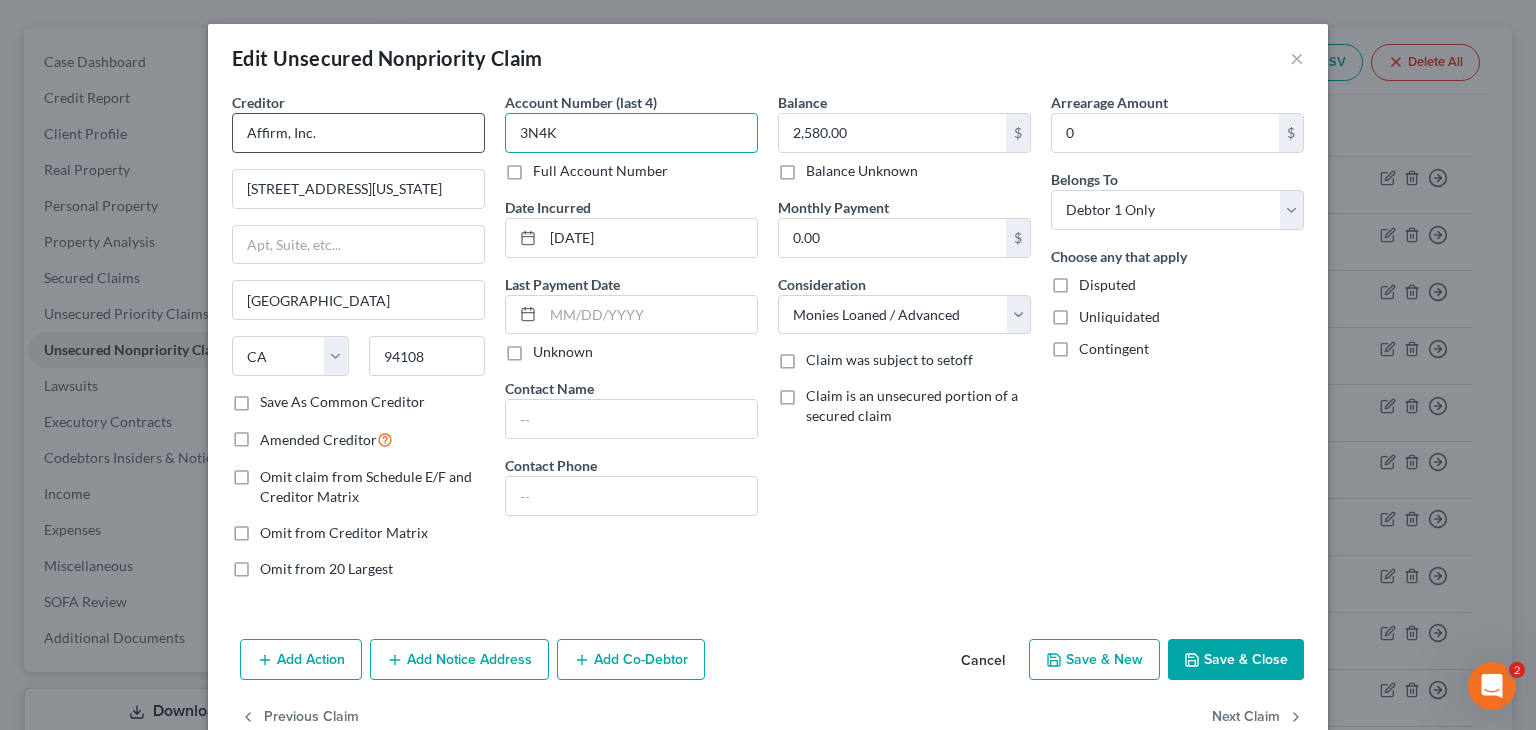 drag, startPoint x: 645, startPoint y: 143, endPoint x: 298, endPoint y: 129, distance: 347.28232 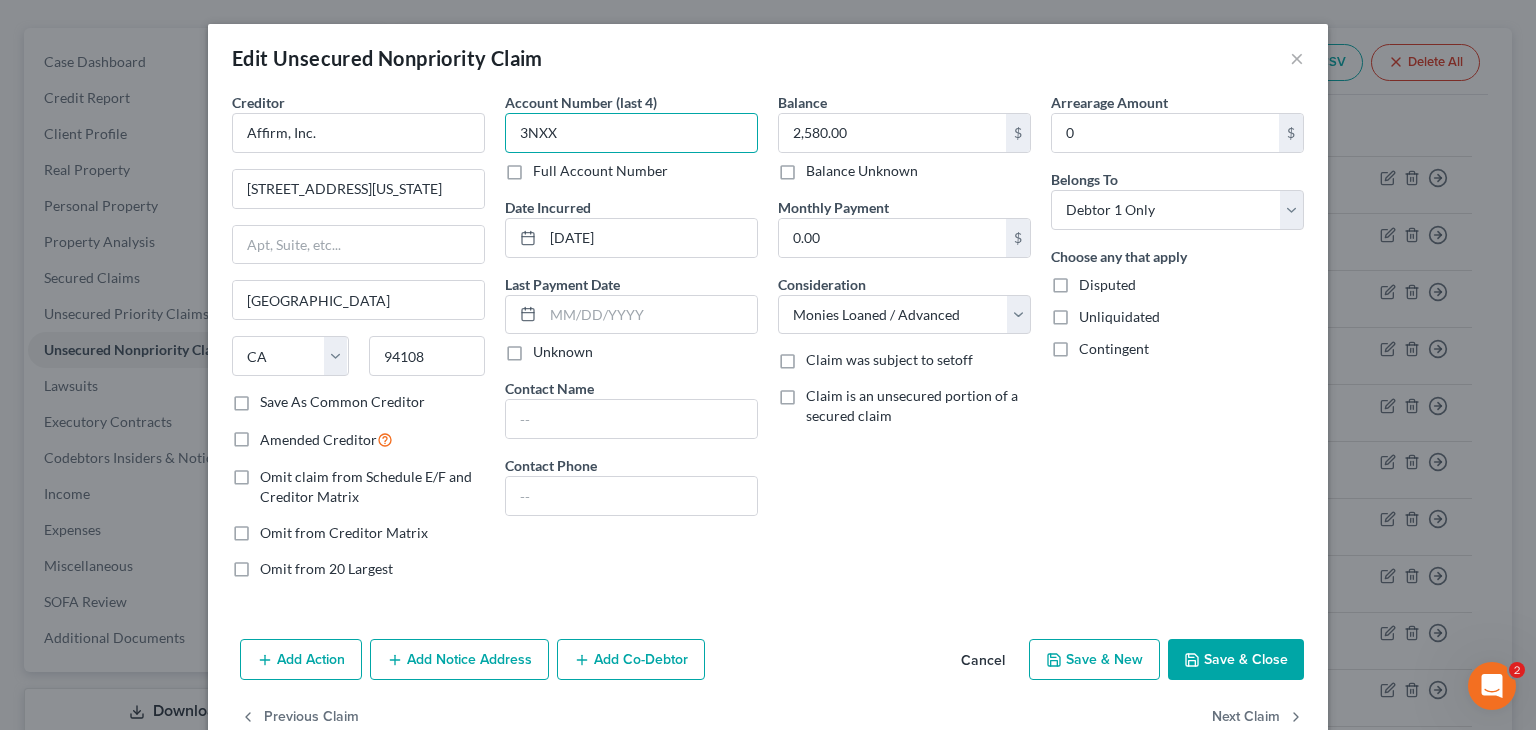 type on "3NXX" 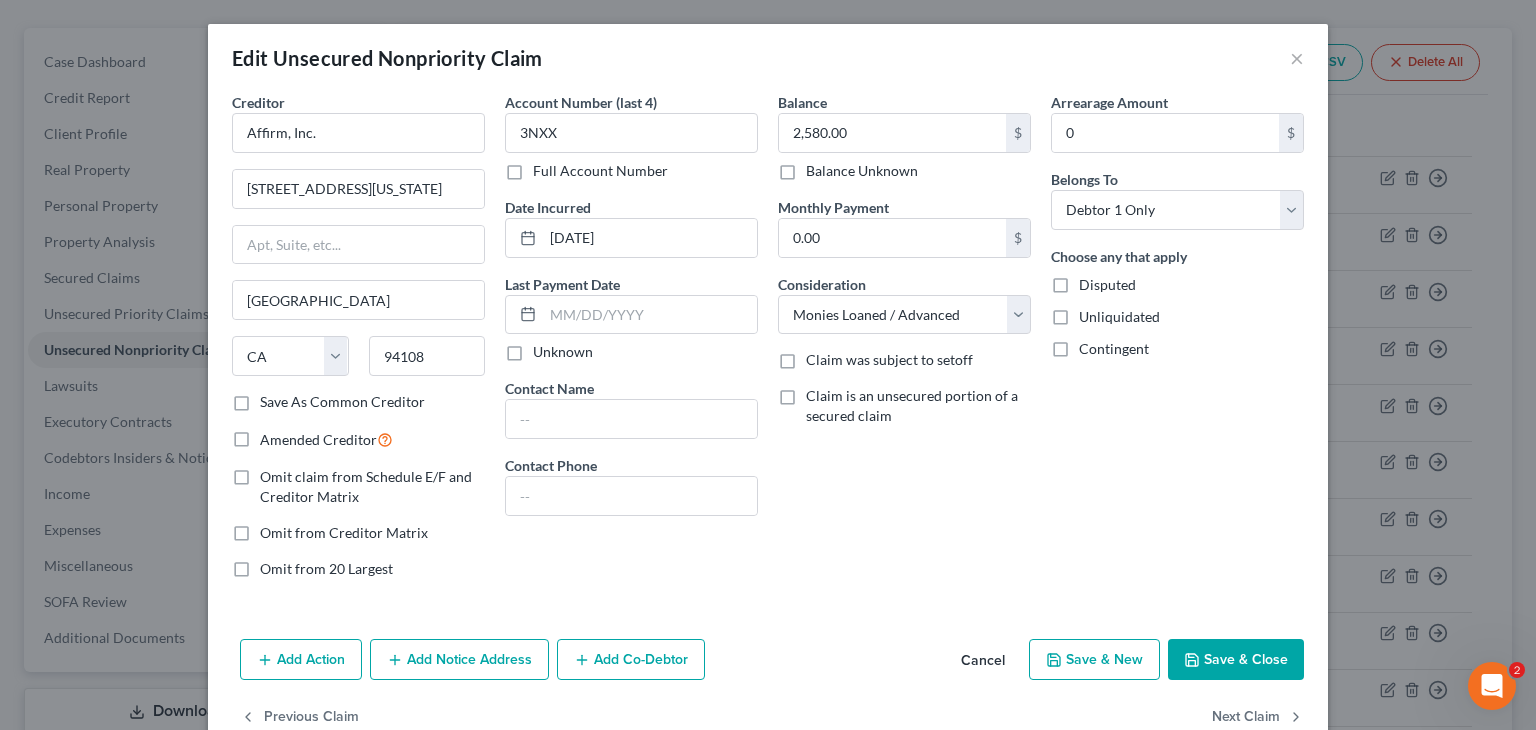 click on "Save & Close" at bounding box center (1236, 660) 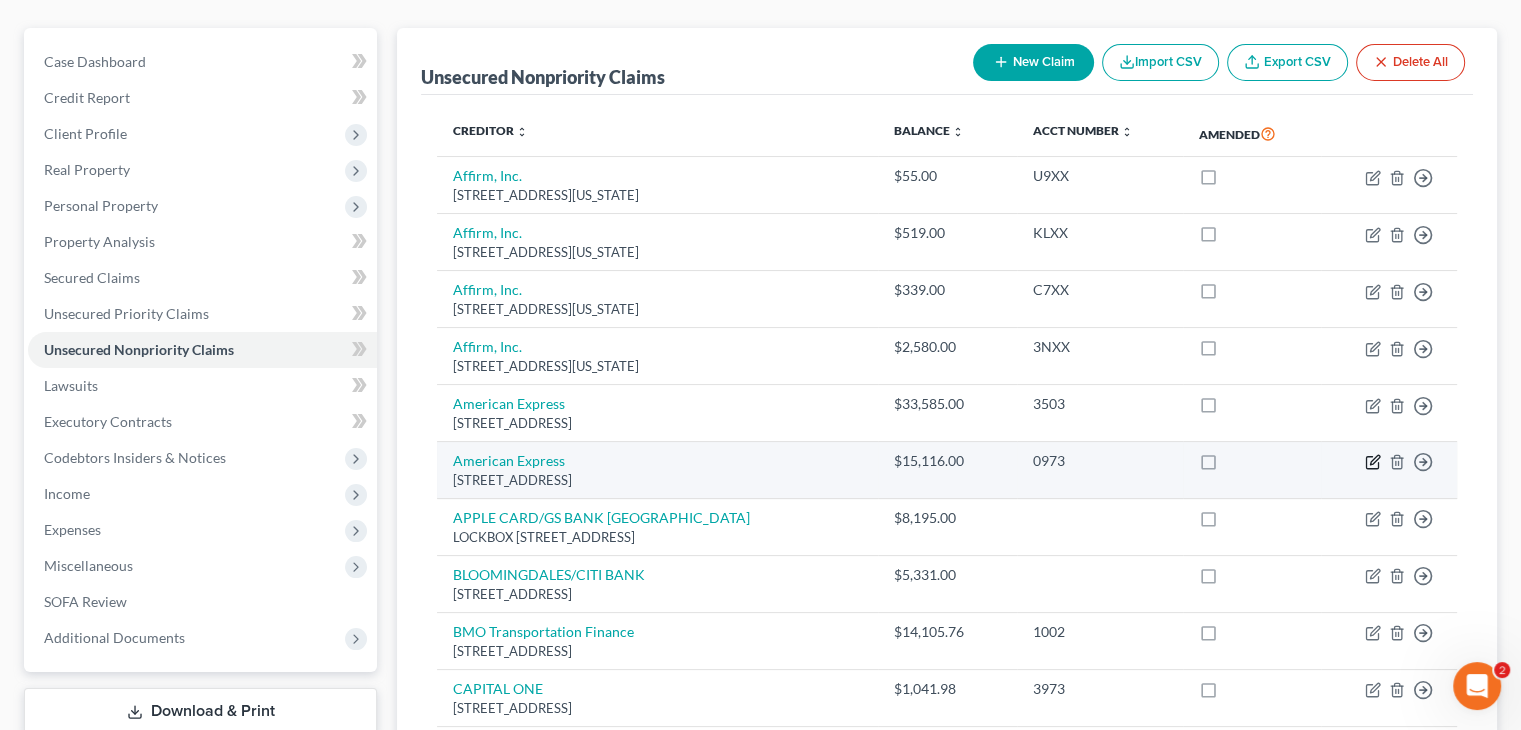 click 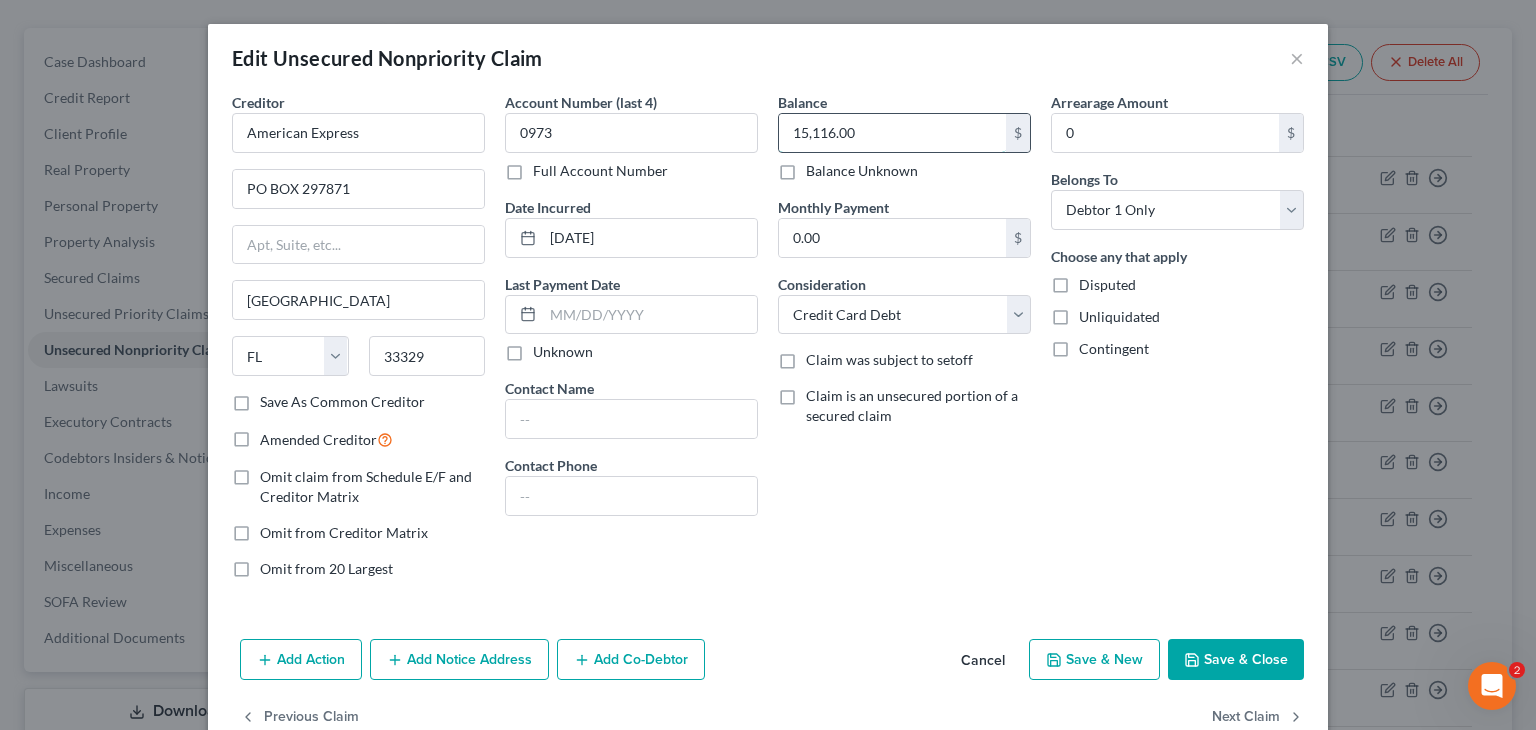 click on "15,116.00" at bounding box center (892, 133) 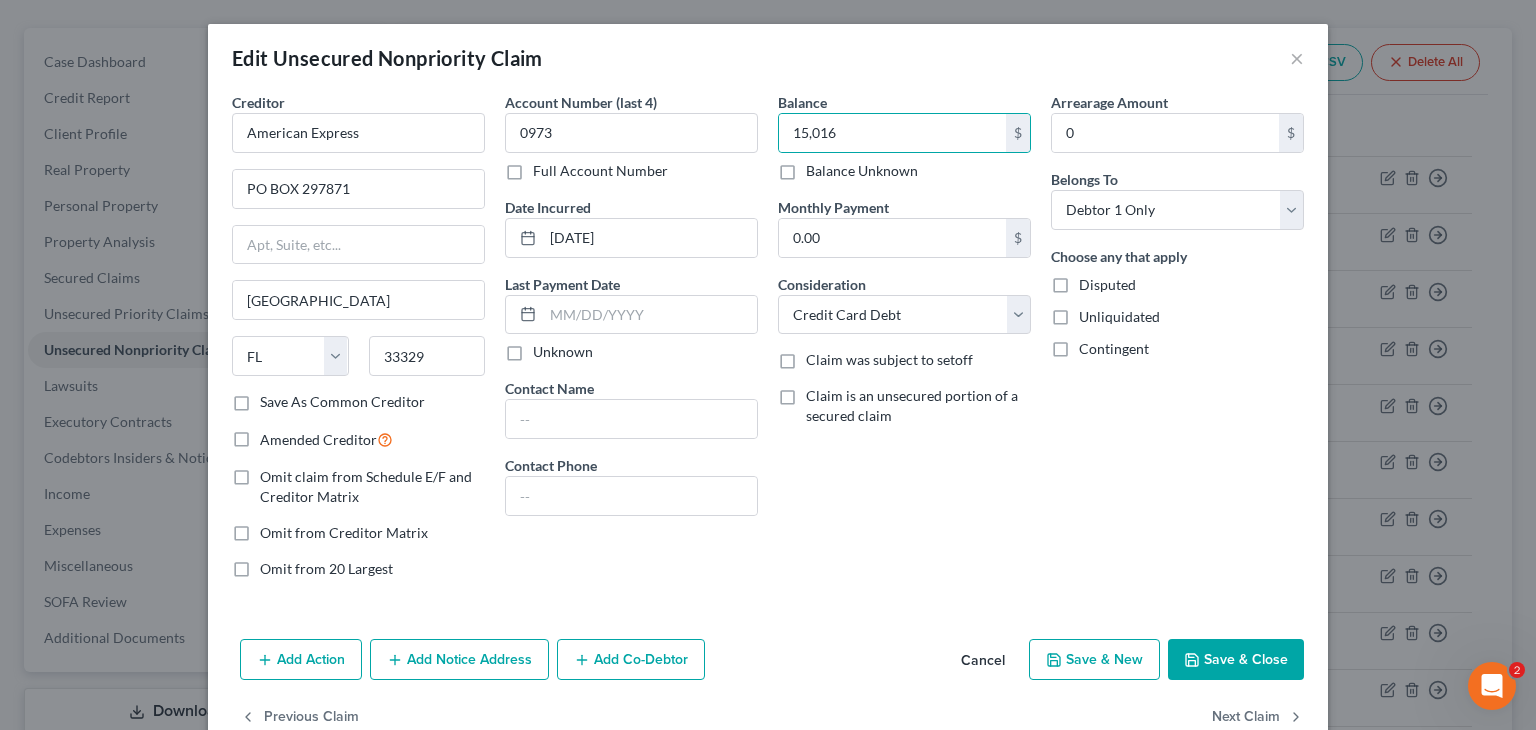 click on "Balance
15,016.00 $
Balance Unknown
Balance Undetermined
15,016 $
Balance Unknown
Monthly Payment 0.00 $ Consideration Select Cable / Satellite Services Collection Agency Credit Card Debt Debt Counseling / Attorneys Deficiency Balance Domestic Support Obligations Home / Car Repairs Income Taxes Judgment Liens Medical Services Monies Loaned / Advanced Mortgage Obligation From Divorce Or Separation Obligation To Pensions Other Overdrawn Bank Account Promised To Help Pay Creditors Student Loans Suppliers And Vendors Telephone / Internet Services Utility Services Claim was subject to setoff Claim is an unsecured portion of a secured claim" at bounding box center (904, 343) 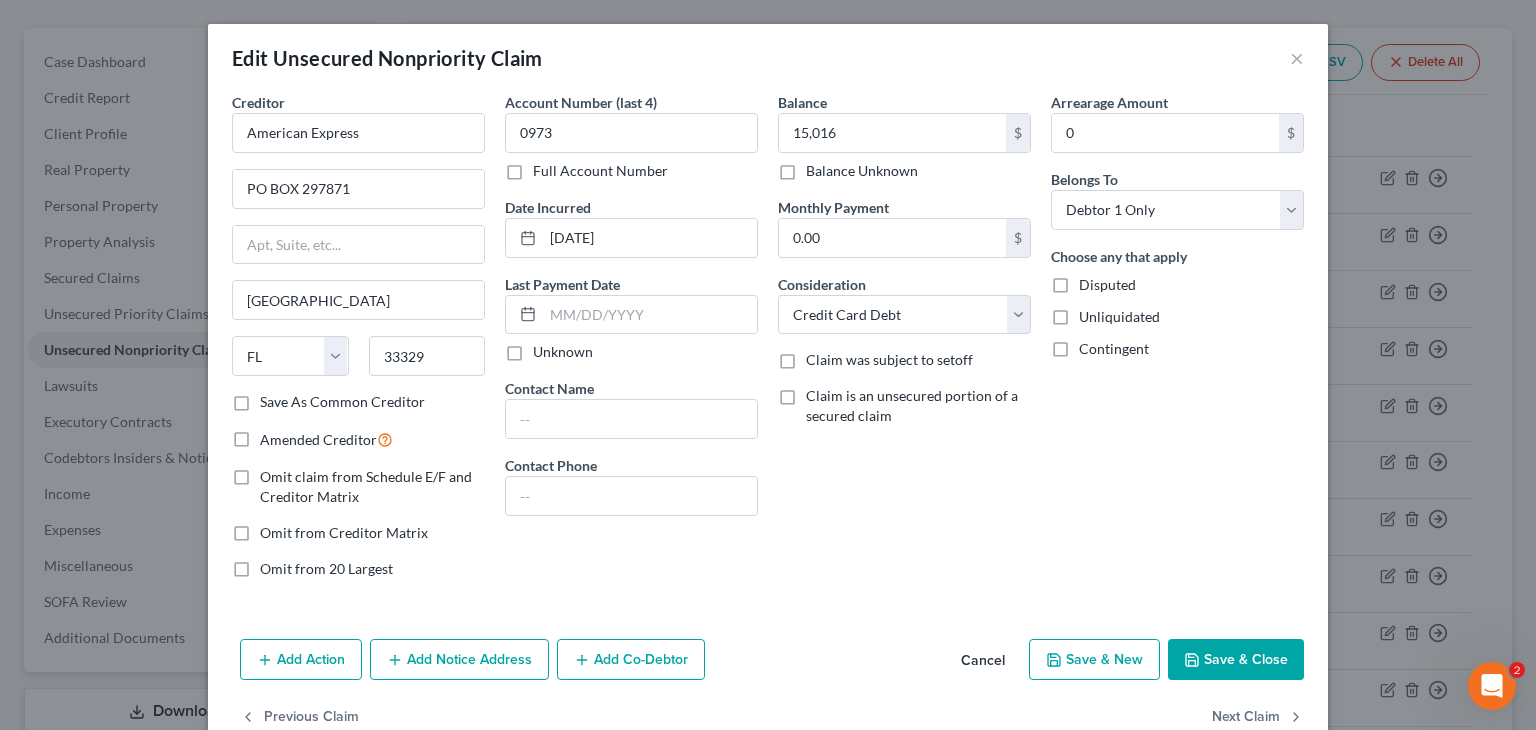 click on "Save & Close" at bounding box center [1236, 660] 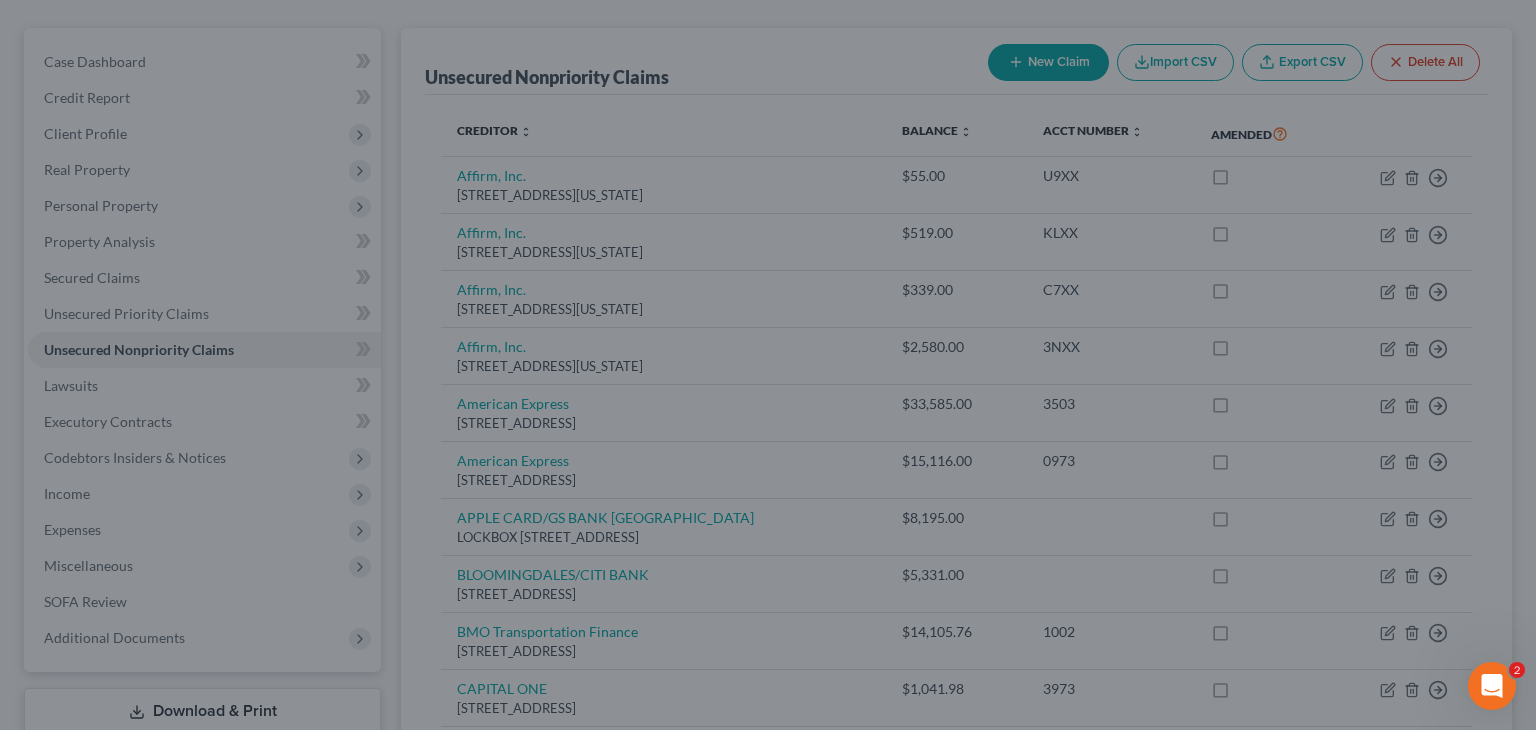 type on "15,016.00" 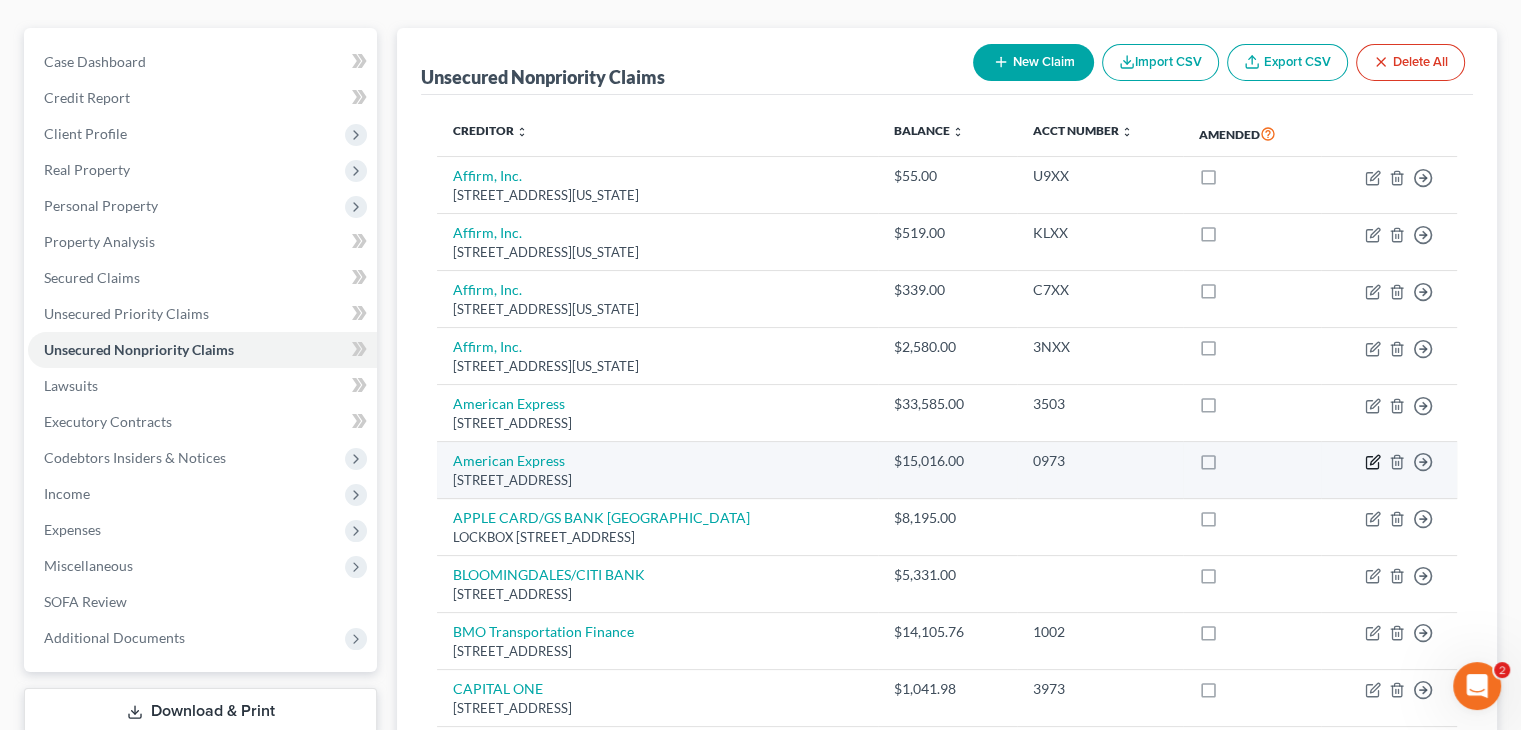 click 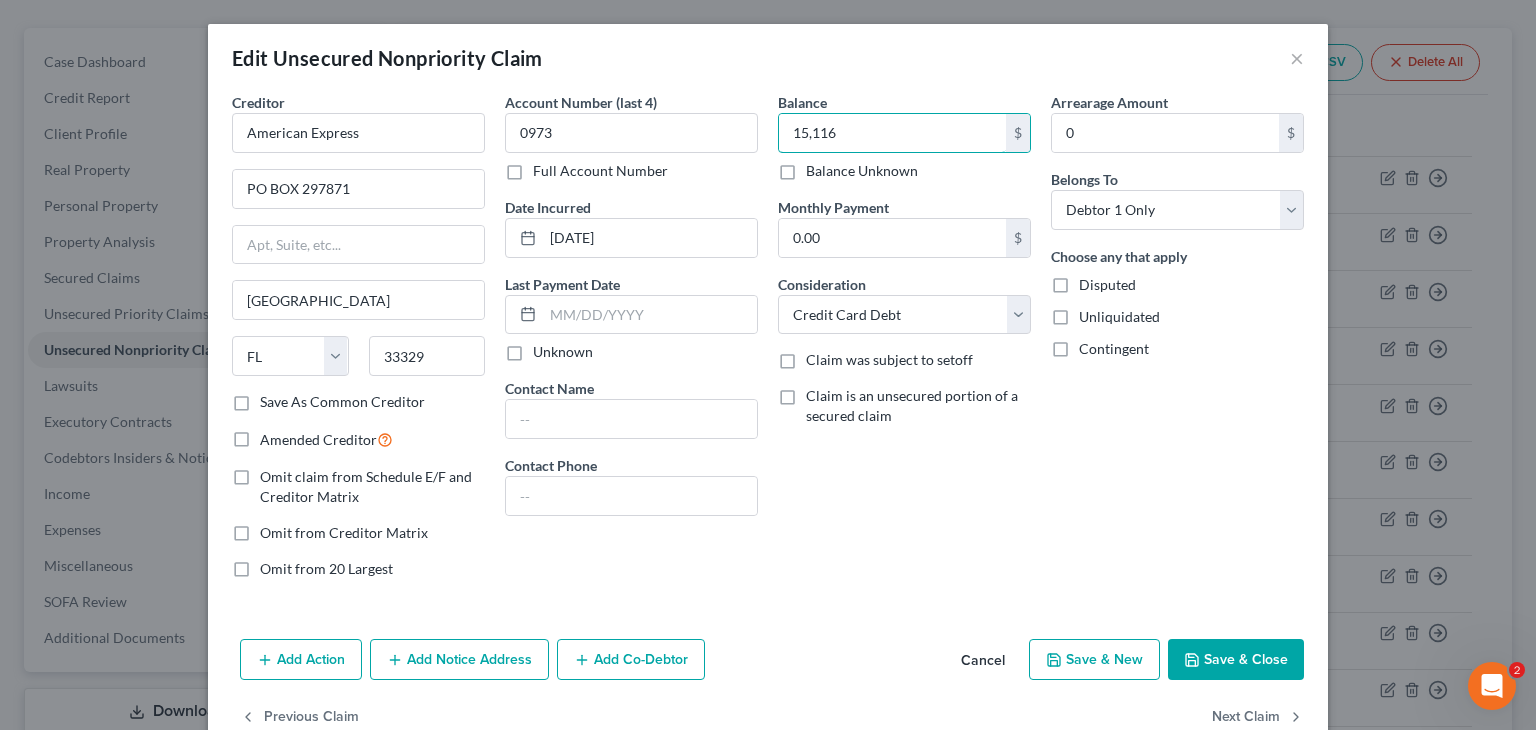 type on "15,116" 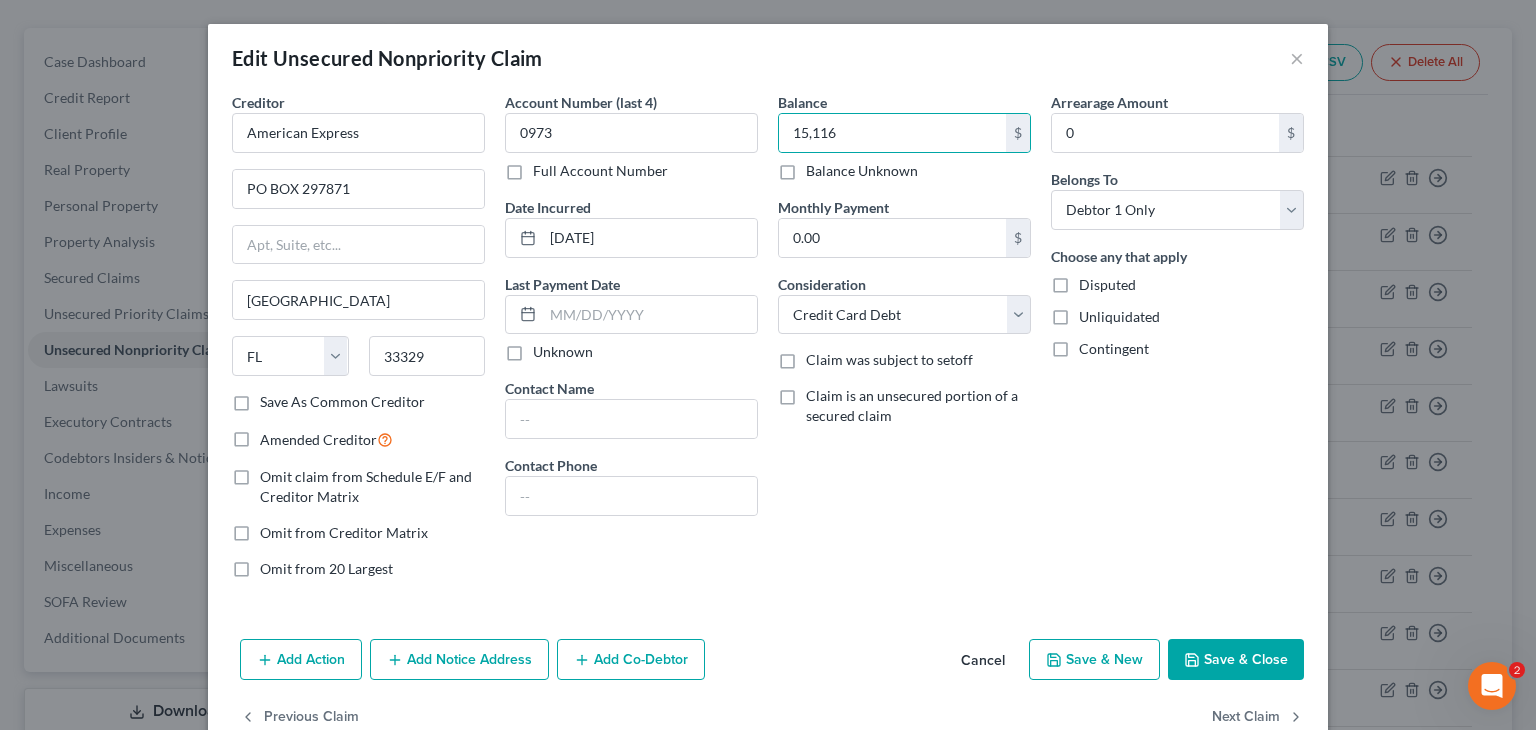 click on "Save & Close" at bounding box center (1236, 660) 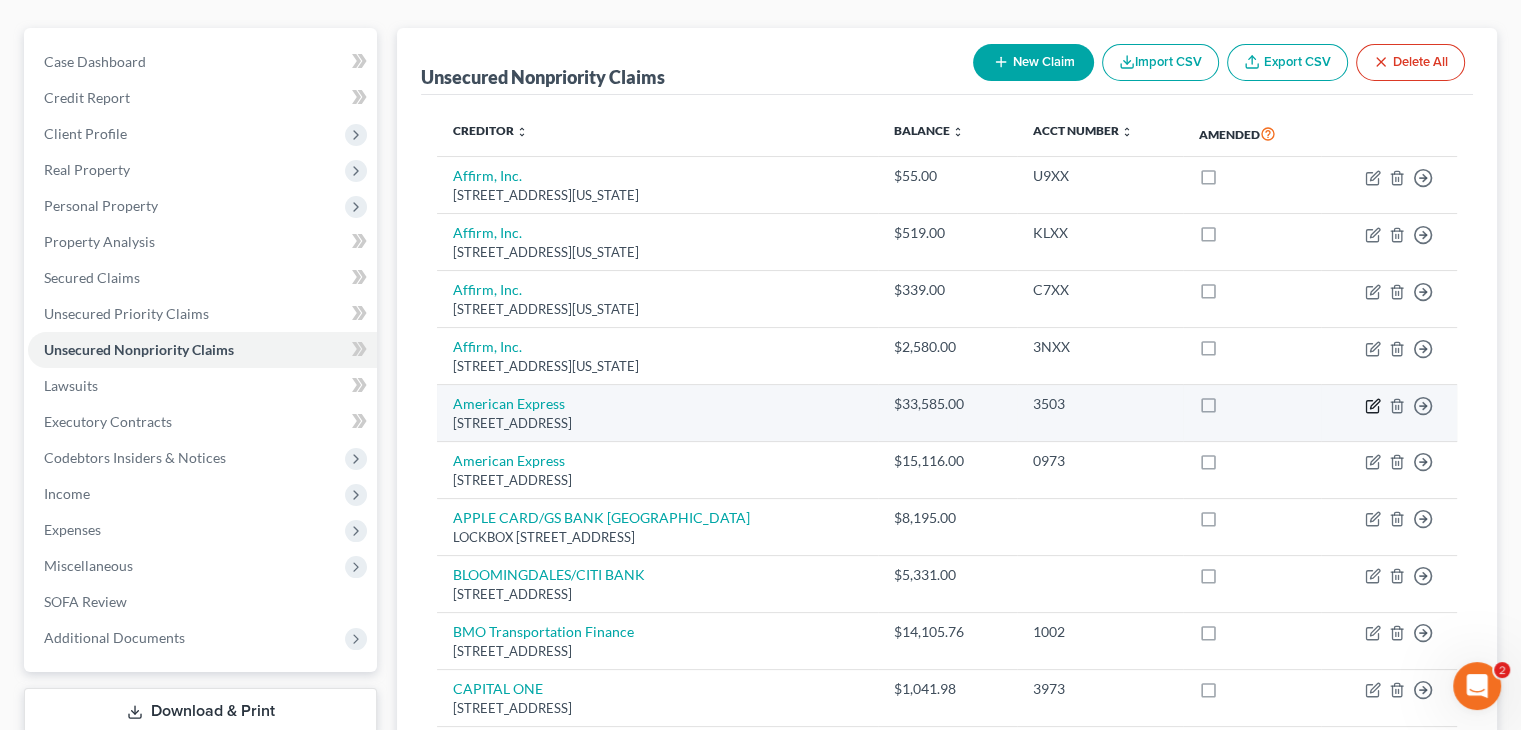 click 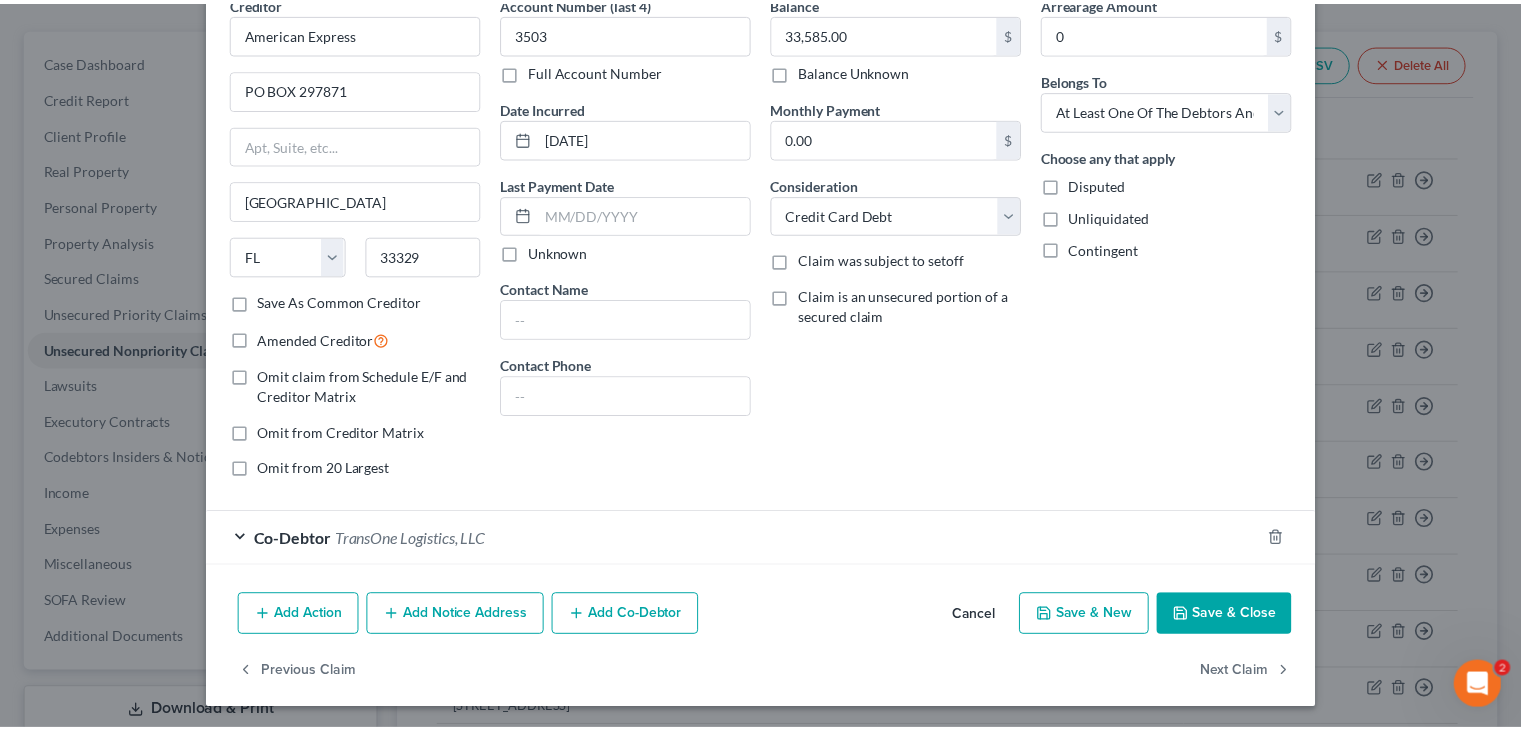 scroll, scrollTop: 101, scrollLeft: 0, axis: vertical 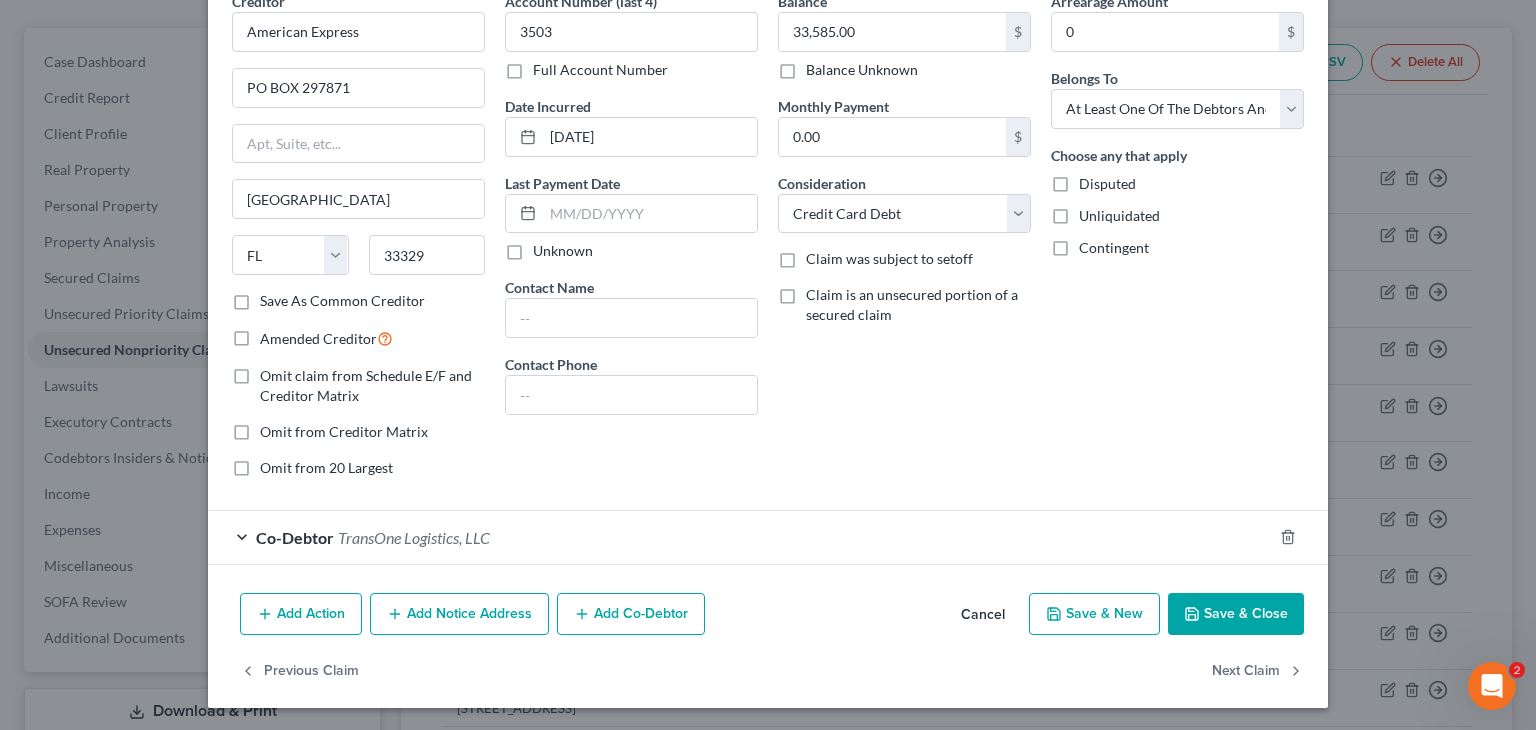 click on "Save & Close" at bounding box center [1236, 614] 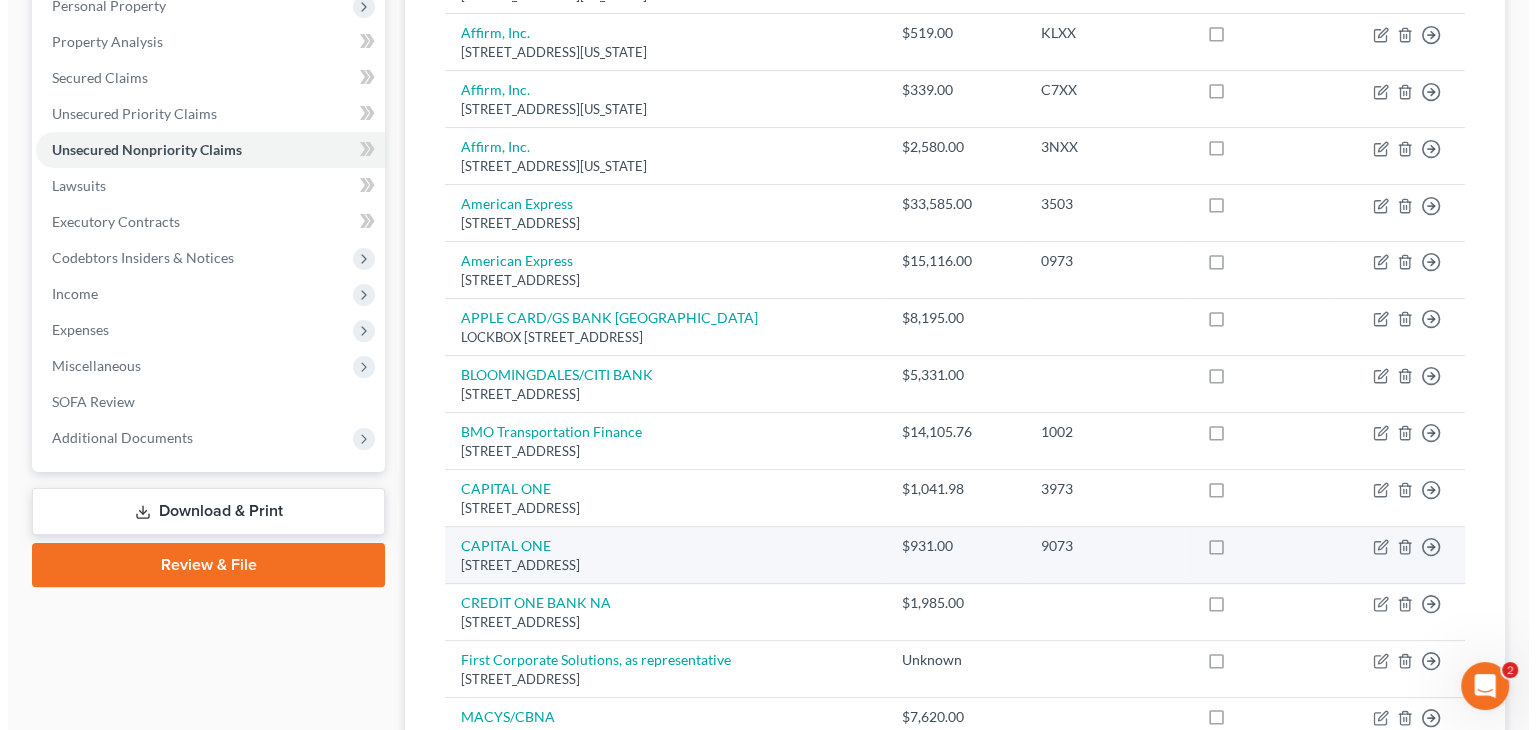 scroll, scrollTop: 600, scrollLeft: 0, axis: vertical 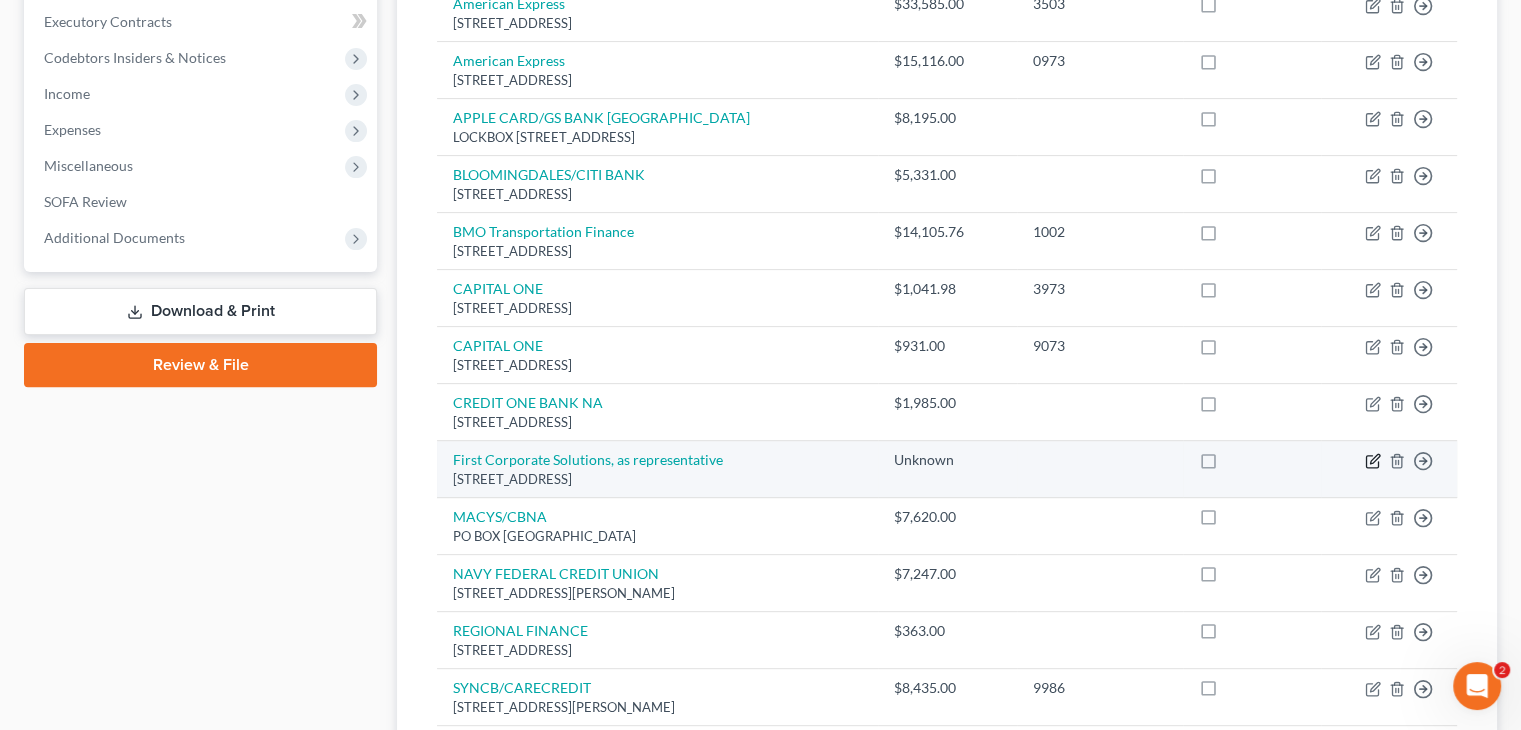 click 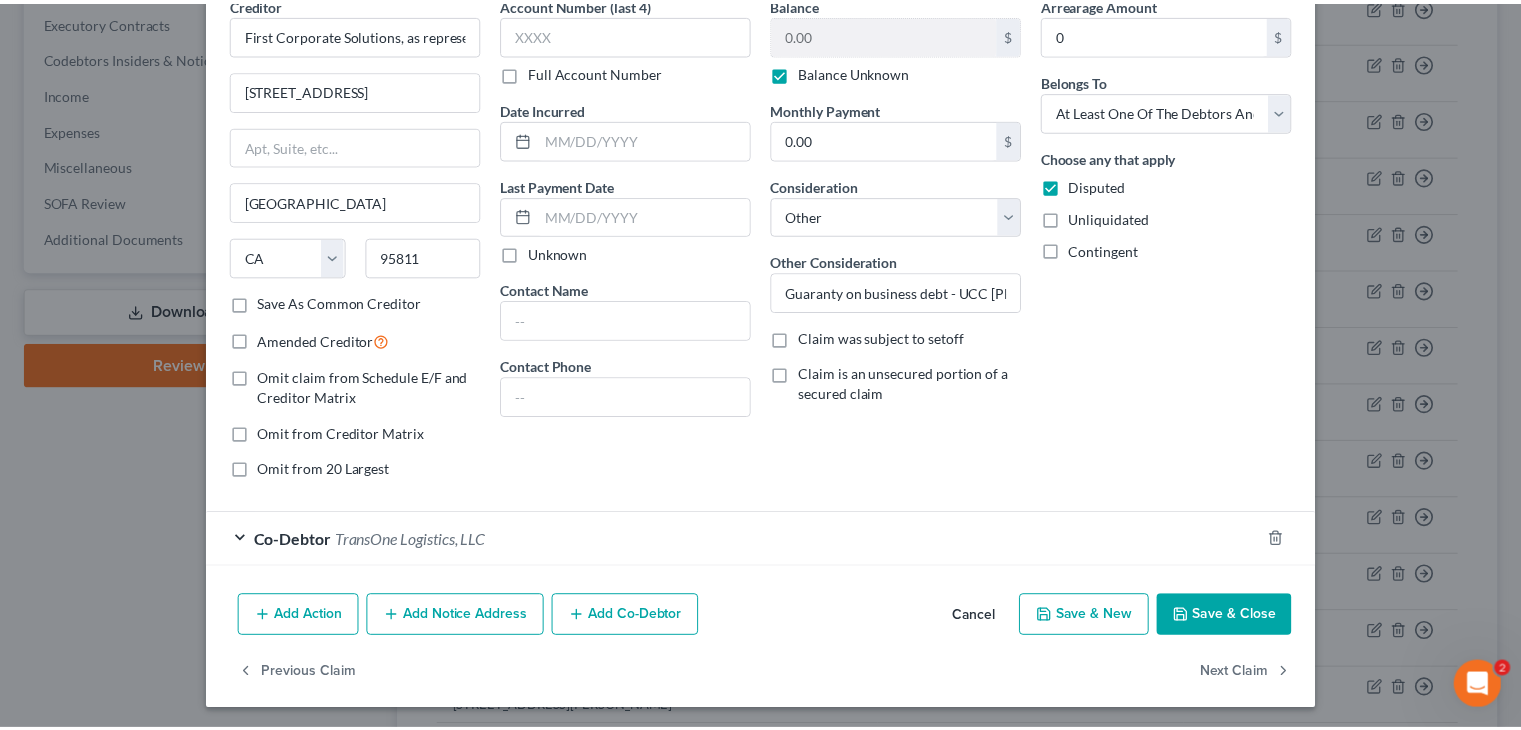 scroll, scrollTop: 101, scrollLeft: 0, axis: vertical 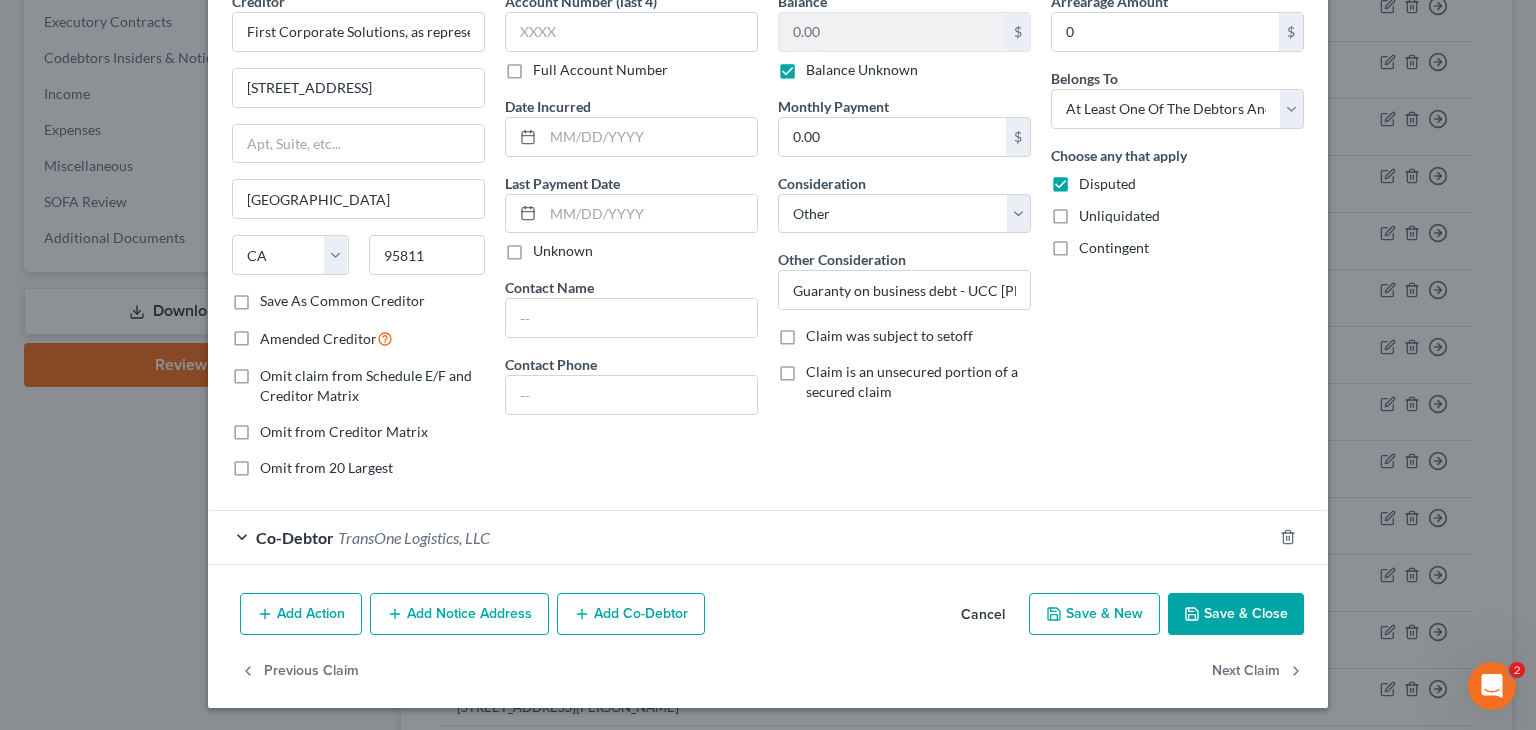 click on "Save & Close" at bounding box center [1236, 614] 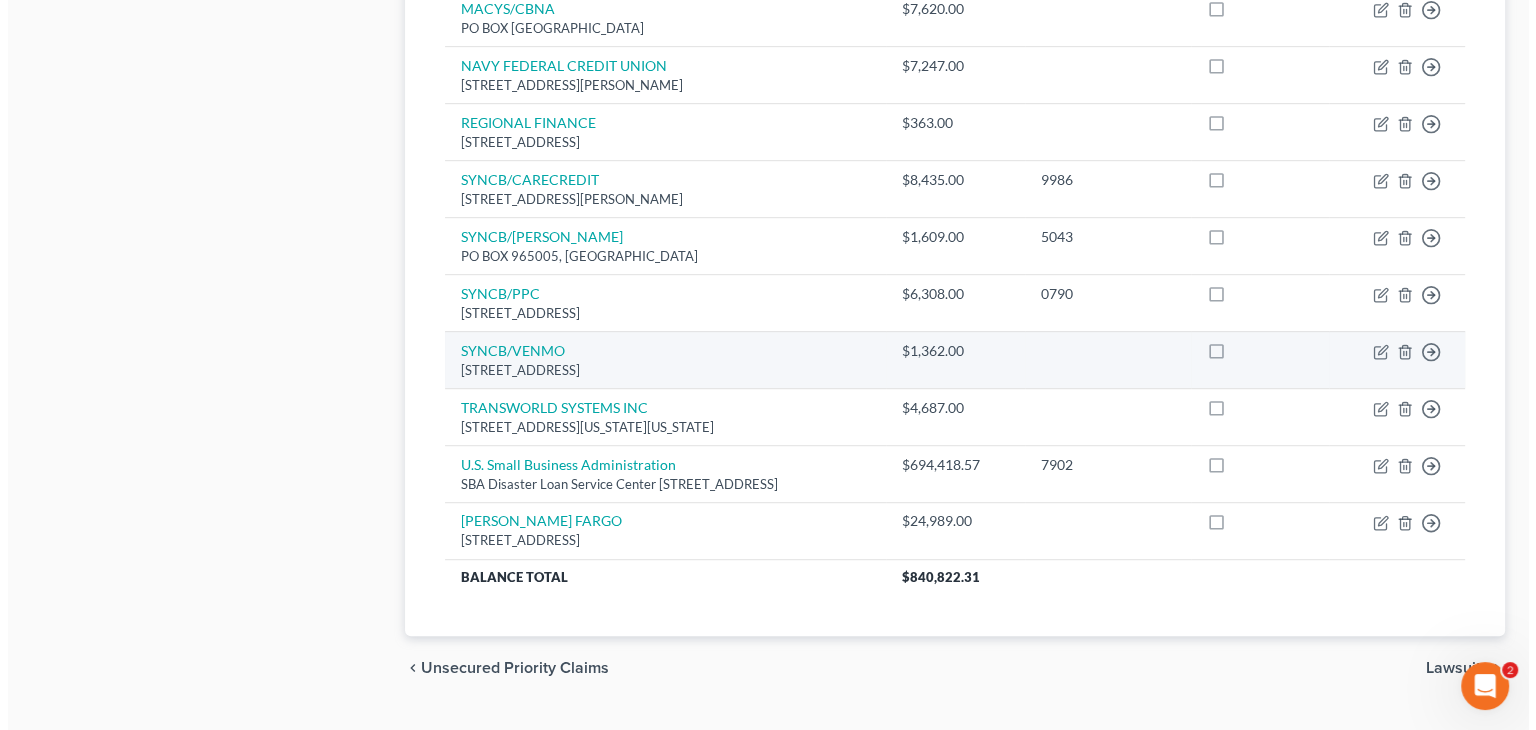 scroll, scrollTop: 1112, scrollLeft: 0, axis: vertical 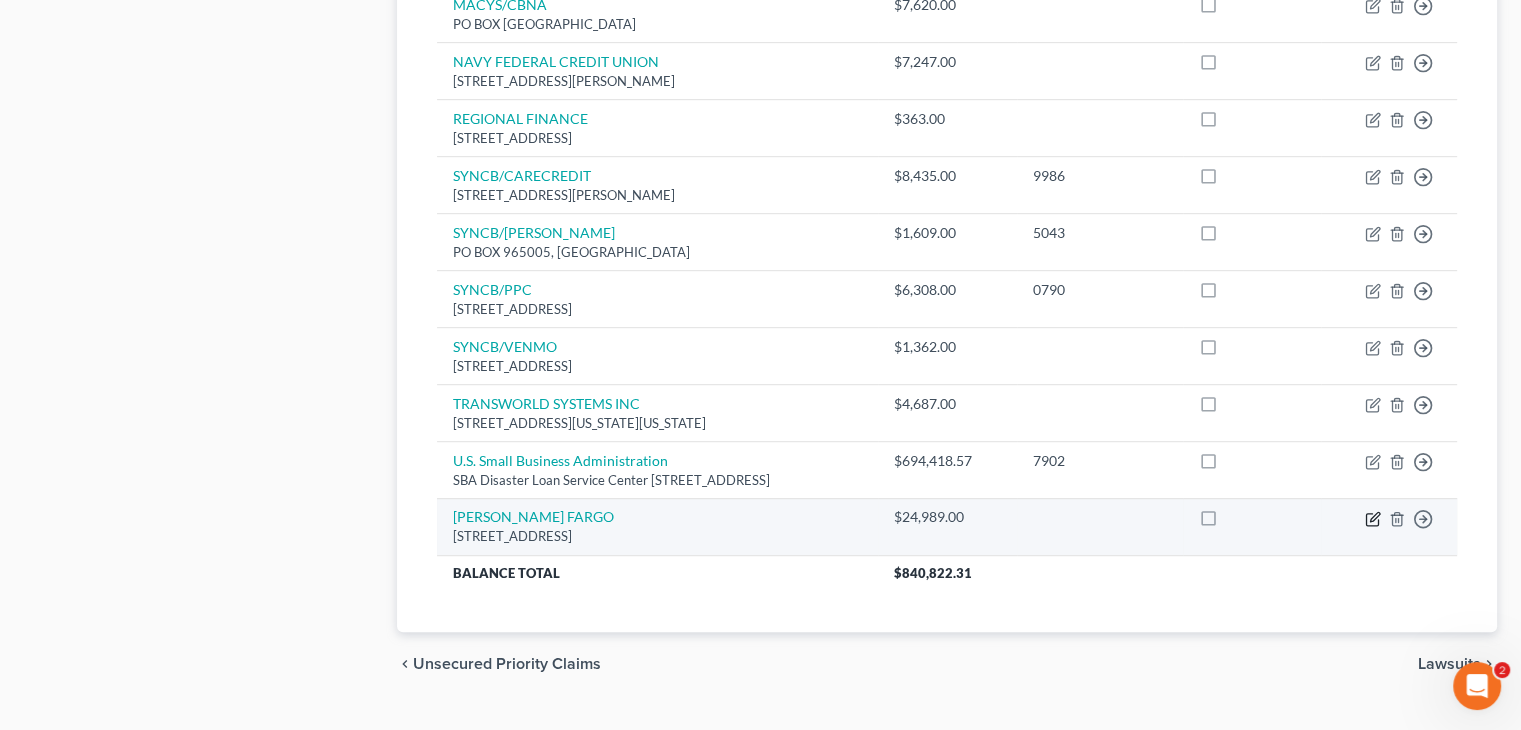 click 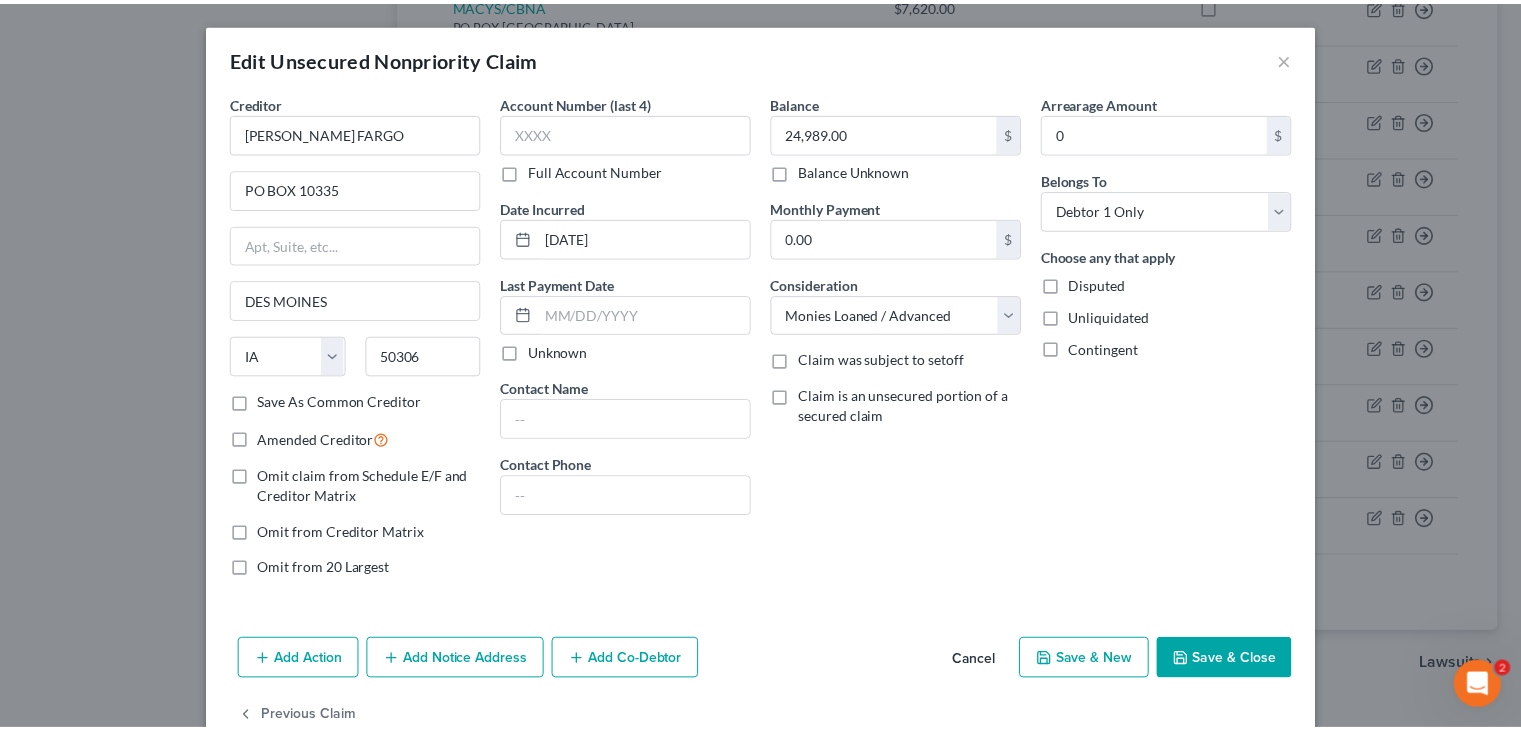 scroll, scrollTop: 46, scrollLeft: 0, axis: vertical 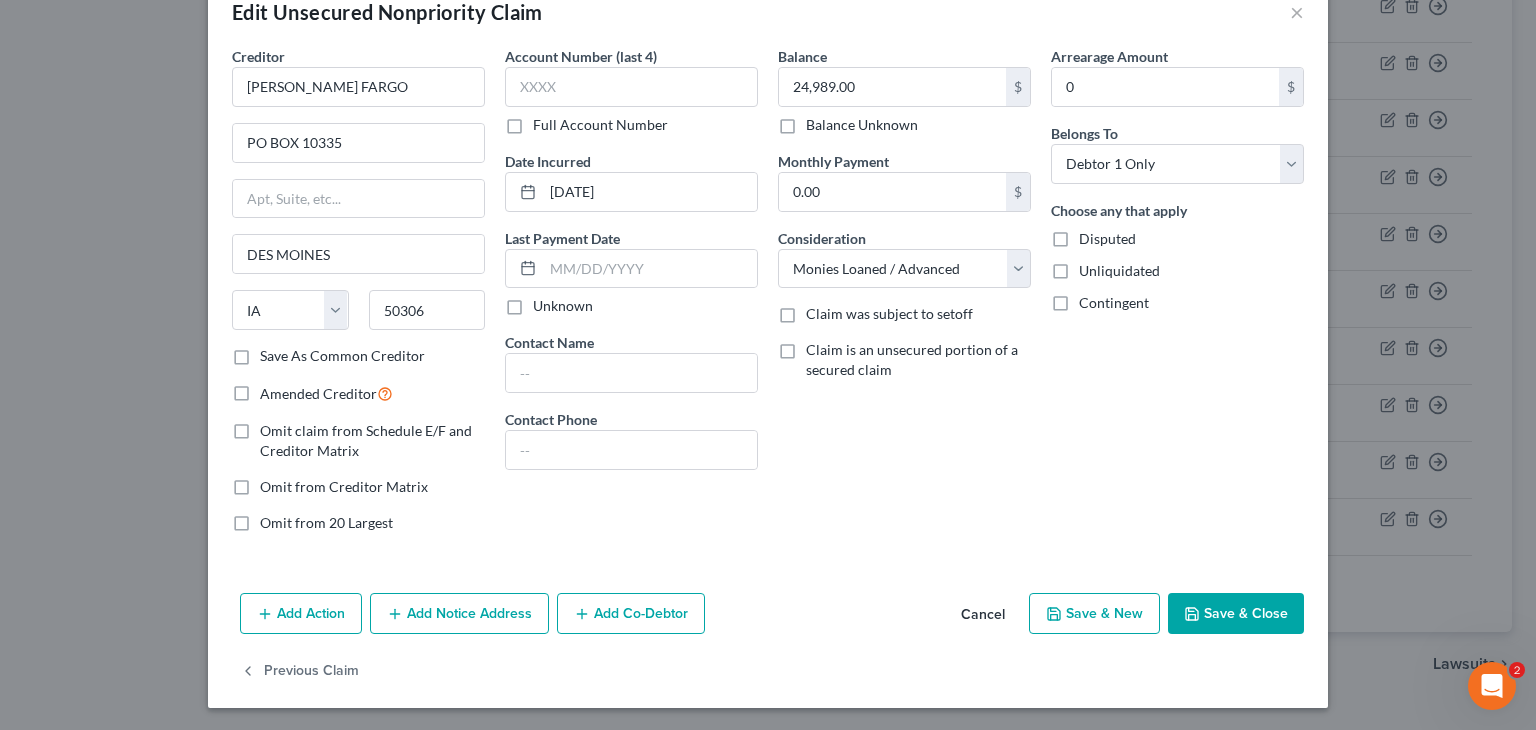 click on "Save & Close" at bounding box center (1236, 614) 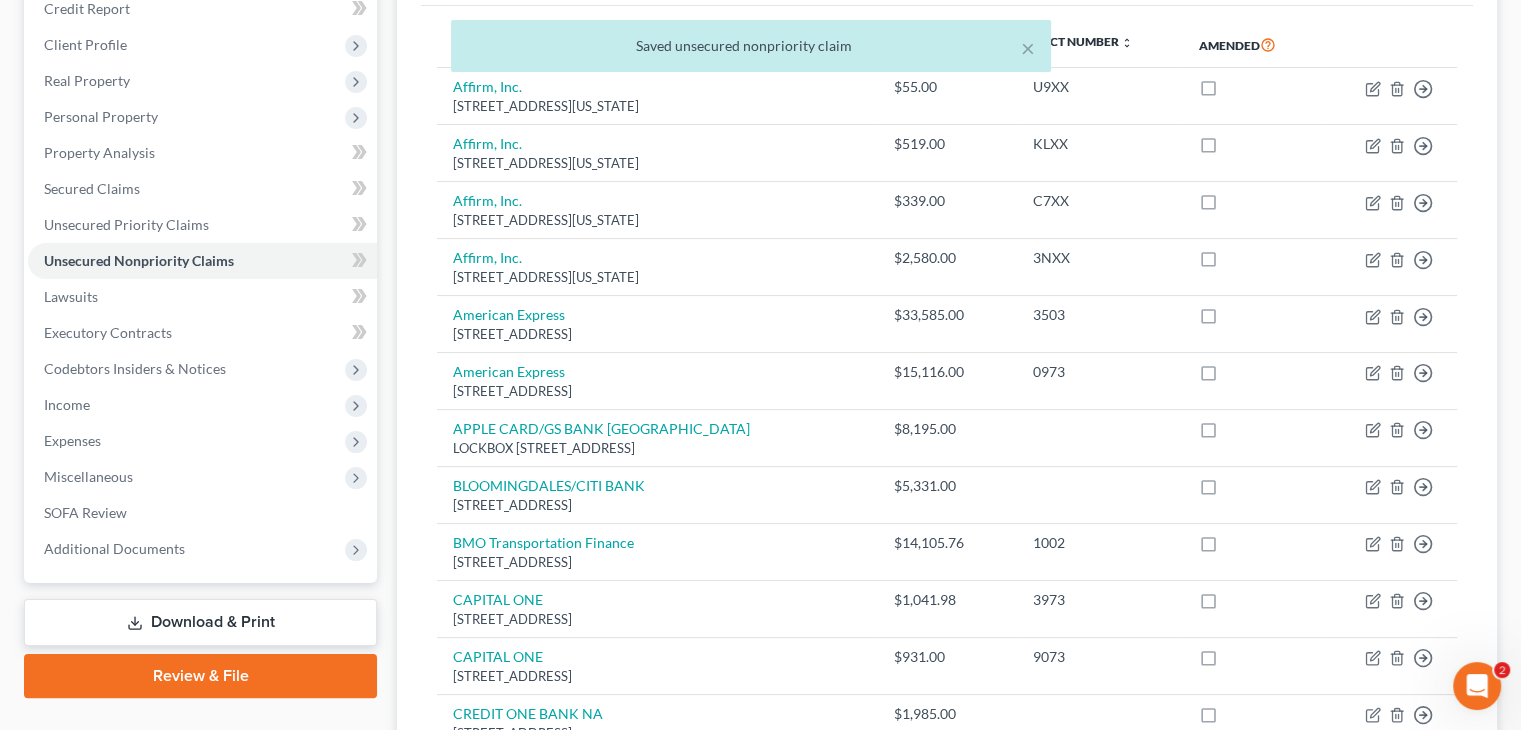 scroll, scrollTop: 0, scrollLeft: 0, axis: both 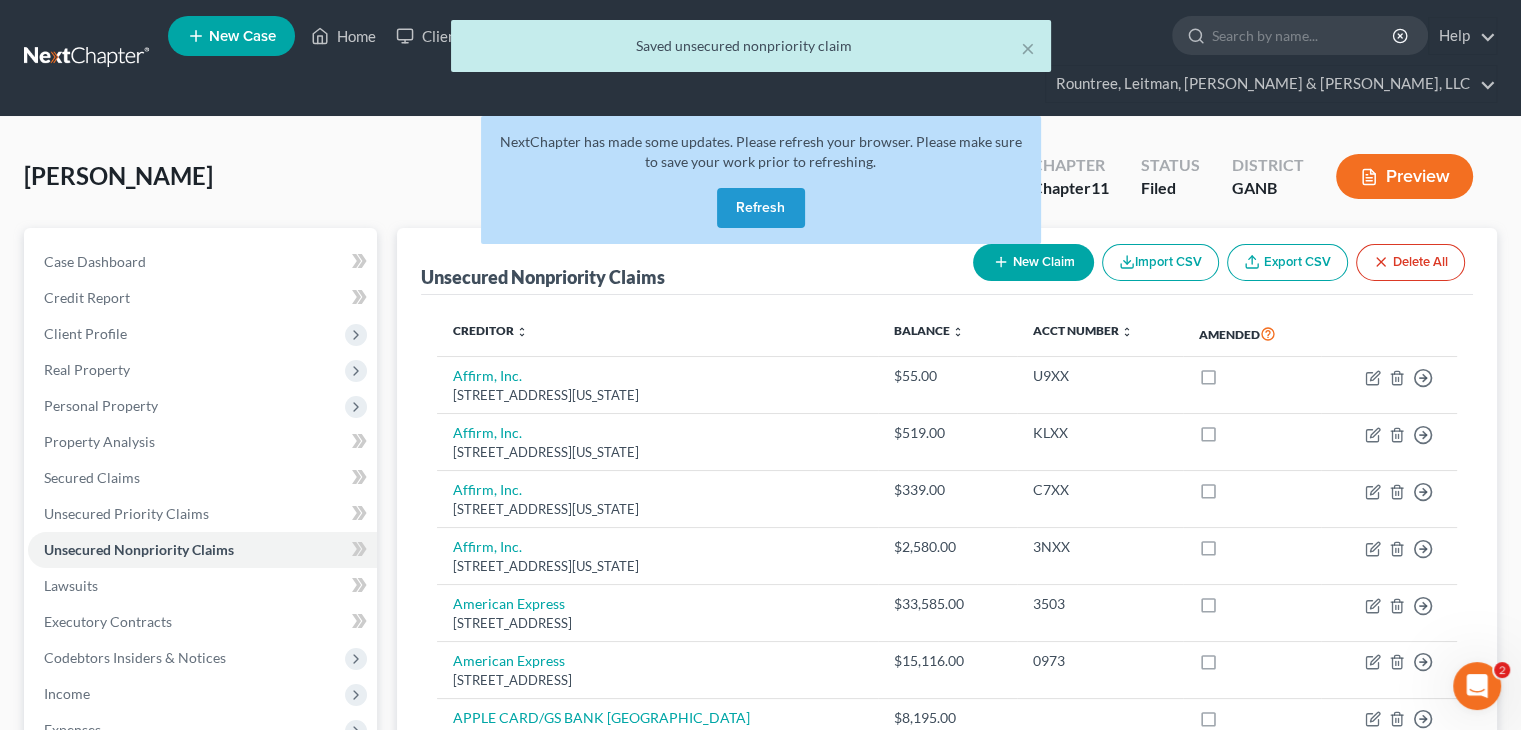 click on "Refresh" at bounding box center (761, 208) 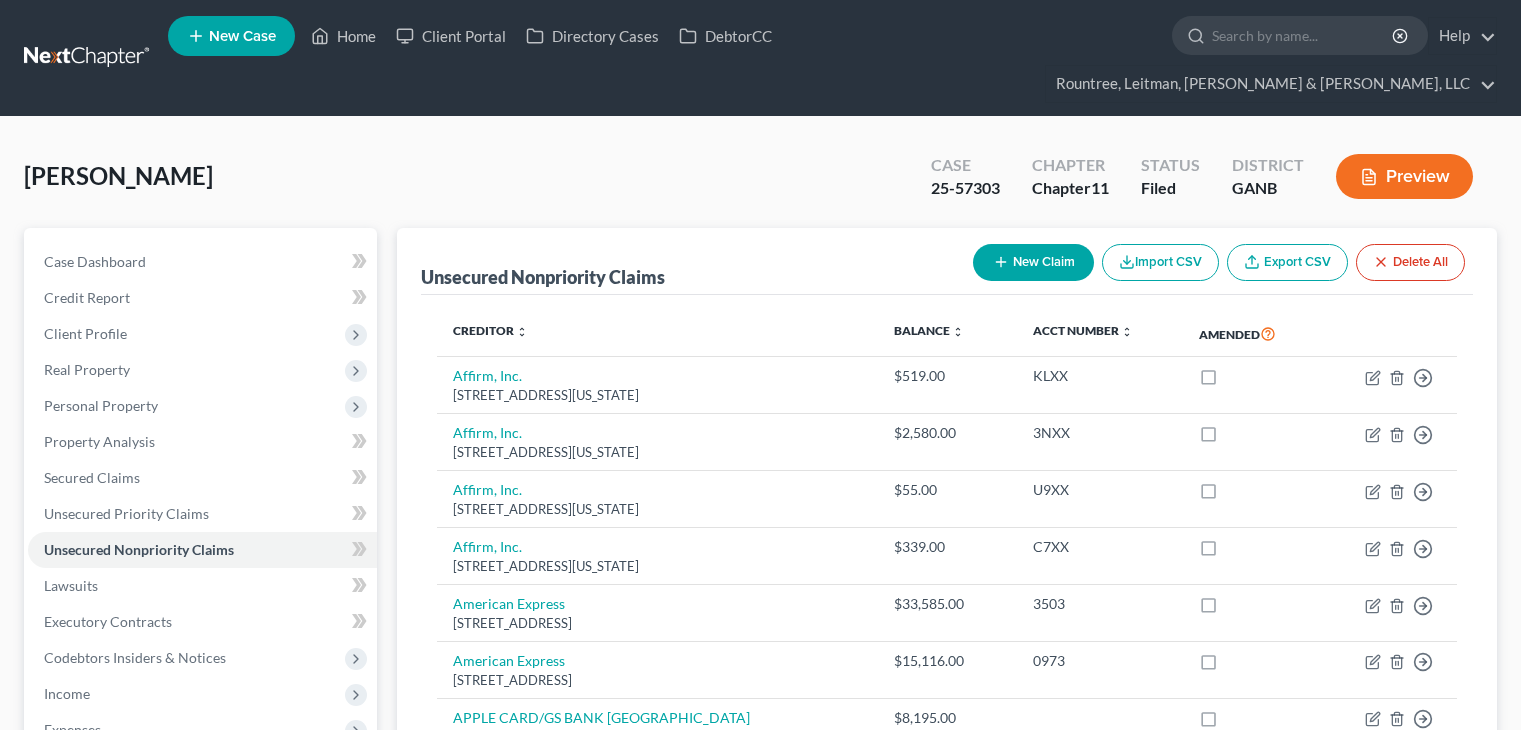scroll, scrollTop: 0, scrollLeft: 0, axis: both 